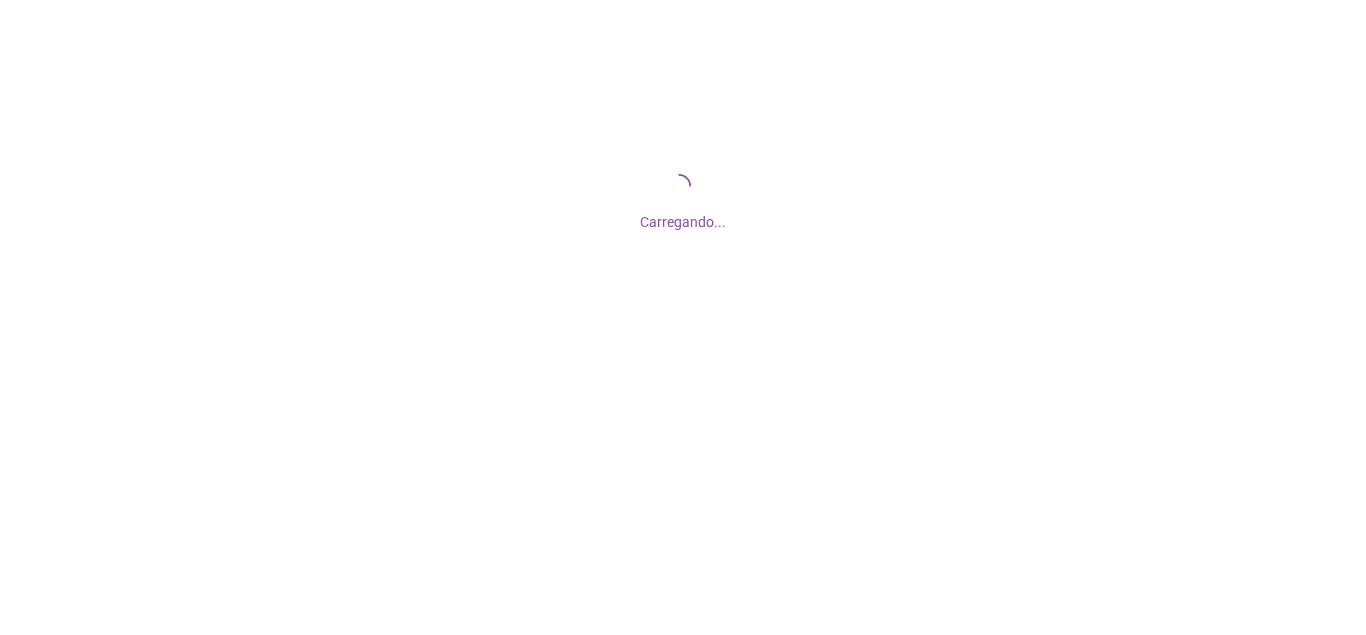 scroll, scrollTop: 0, scrollLeft: 0, axis: both 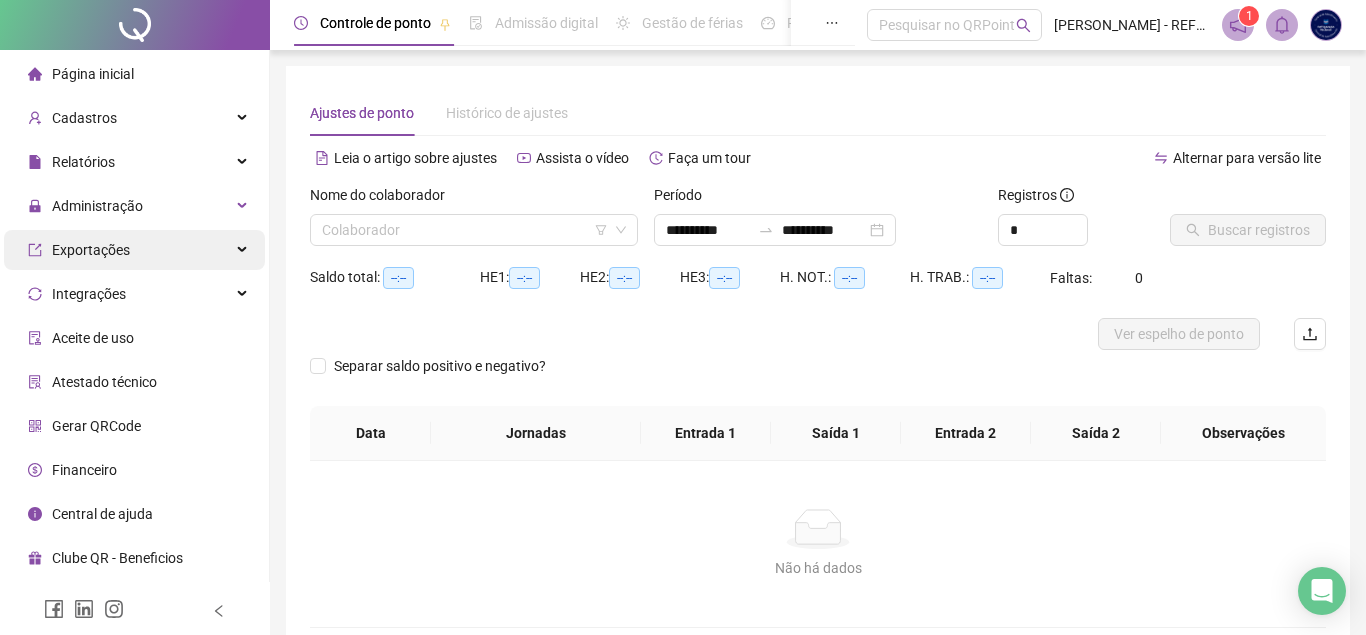 type on "**********" 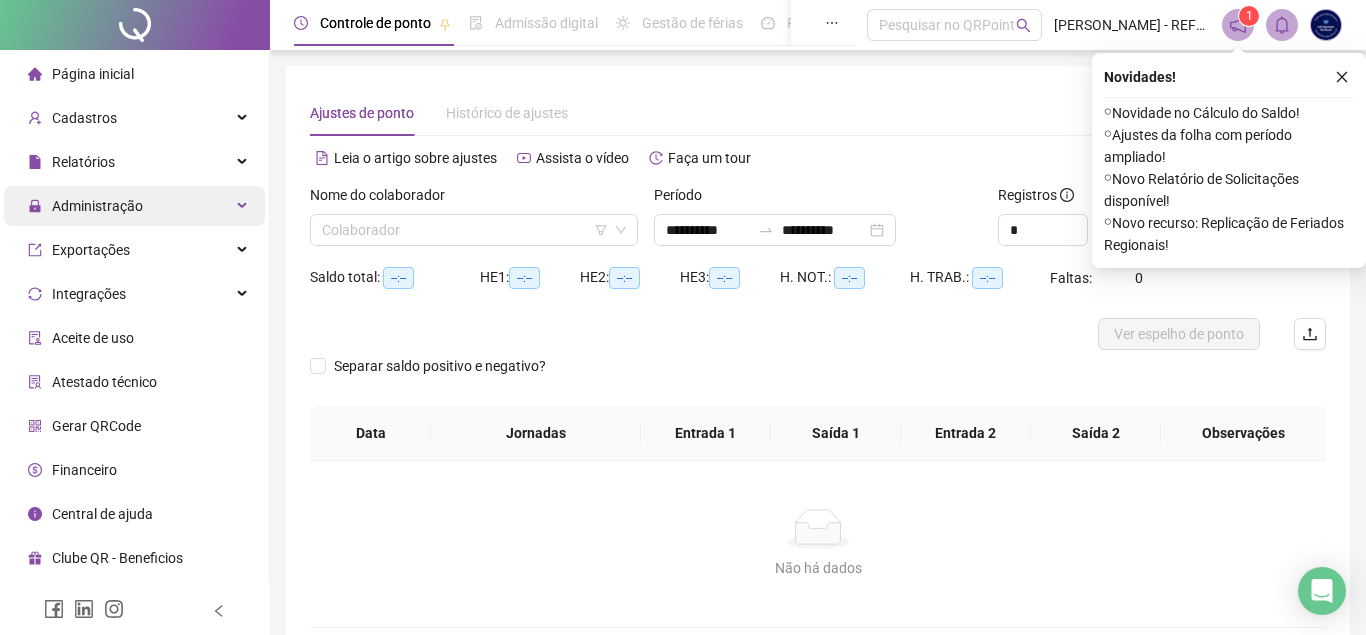 click on "Administração" at bounding box center (134, 206) 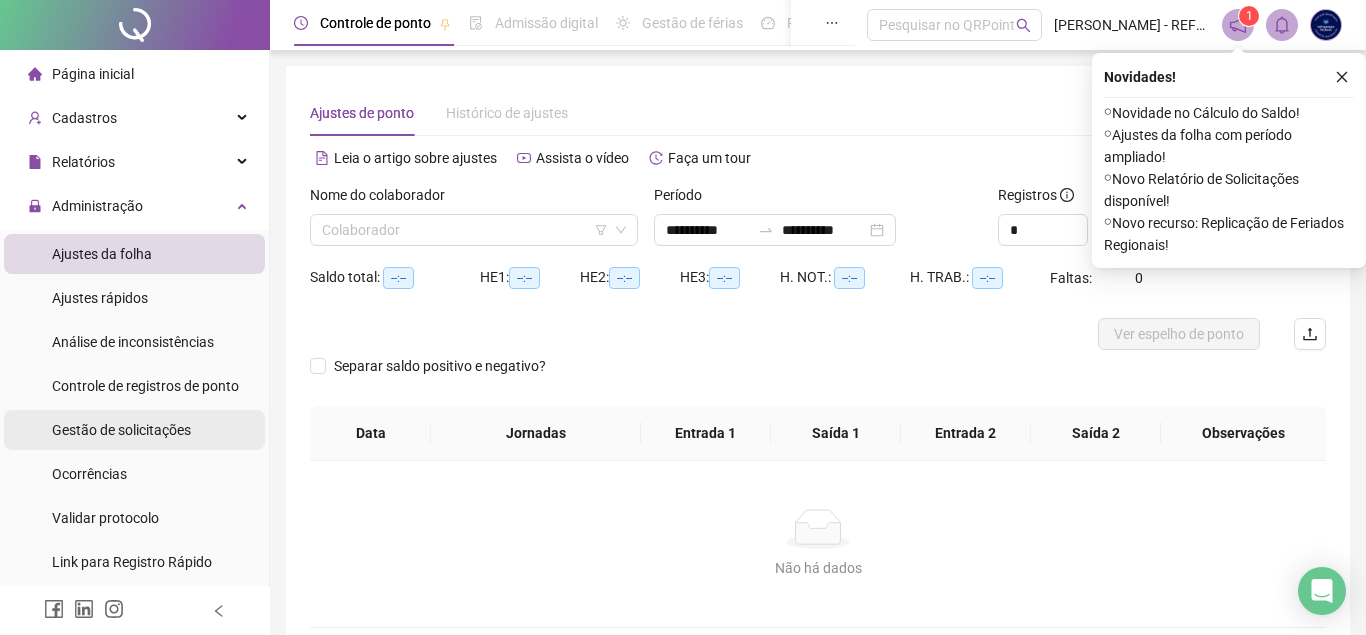 click on "Gestão de solicitações" at bounding box center [121, 430] 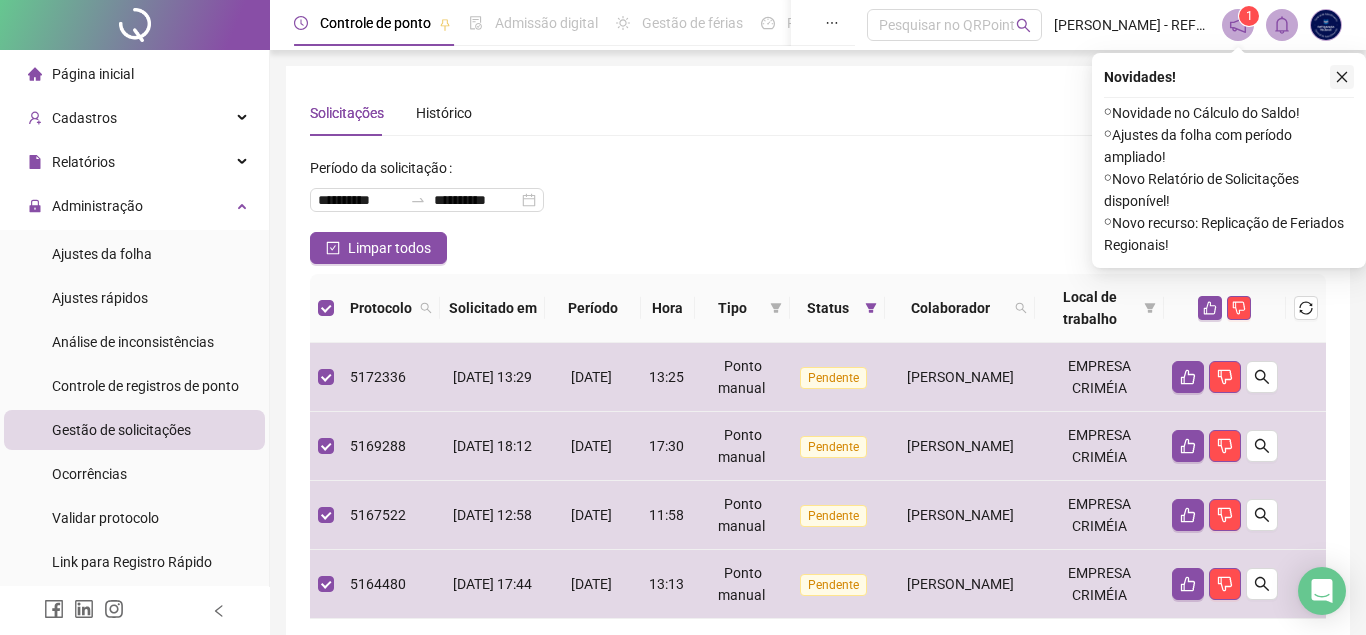 click 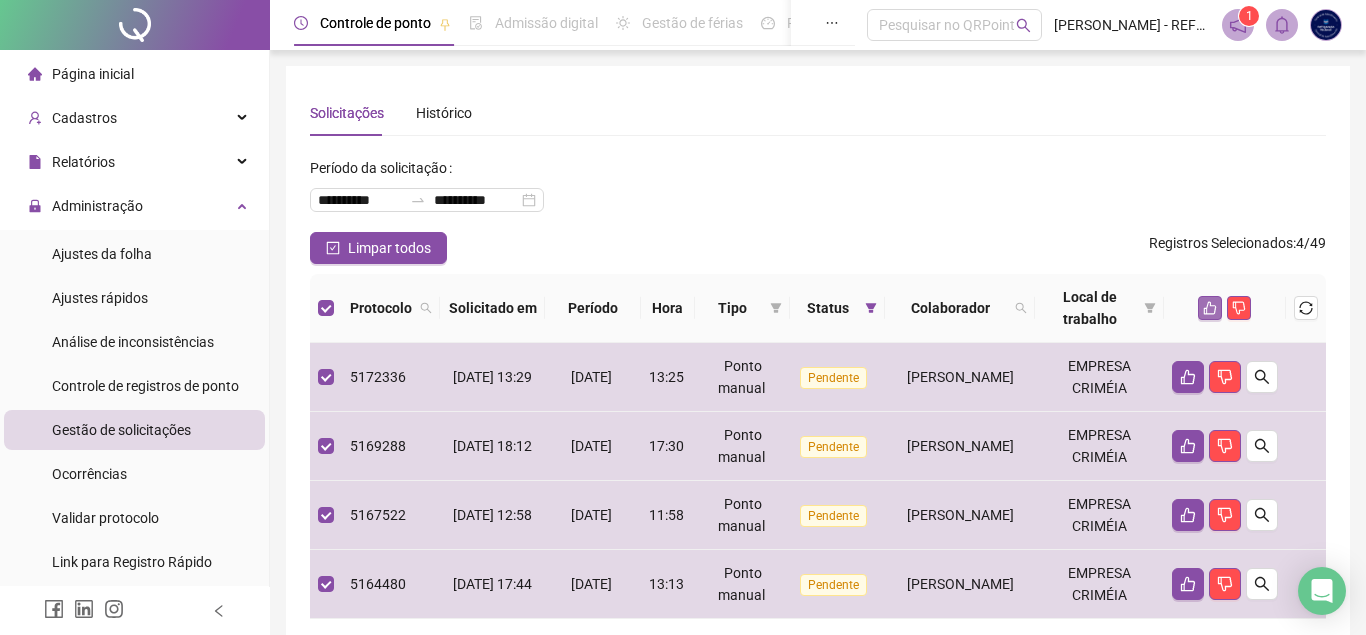 click 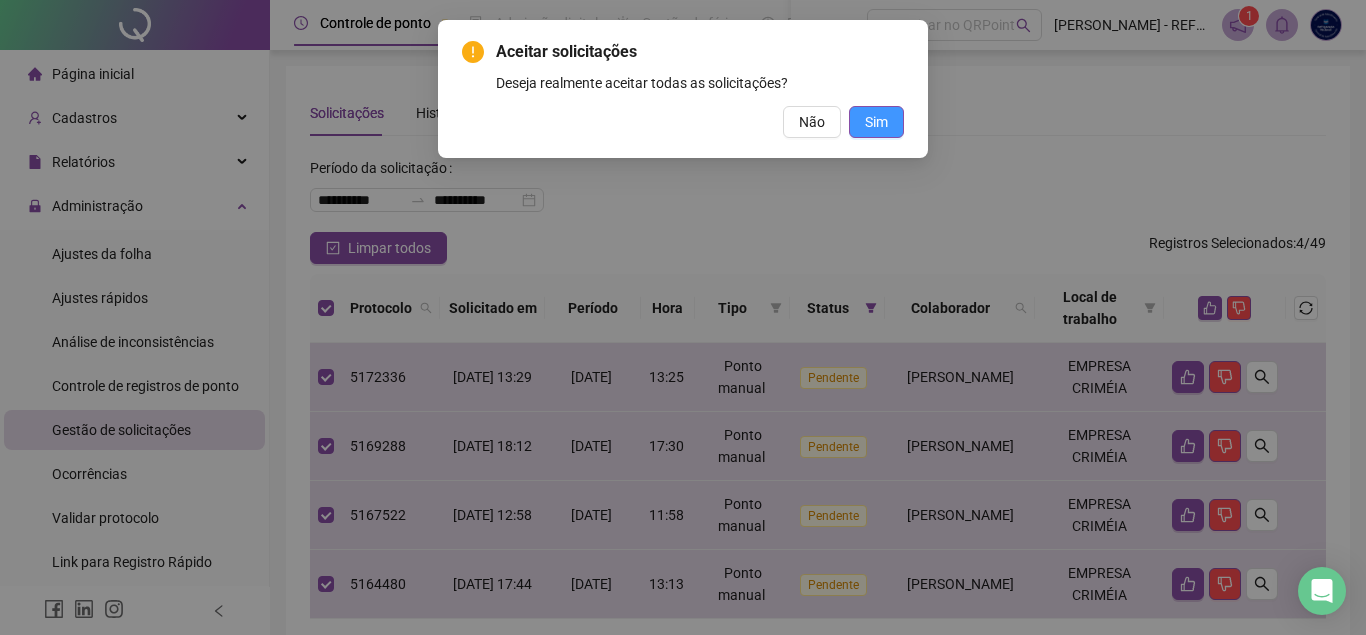 click on "Sim" at bounding box center (876, 122) 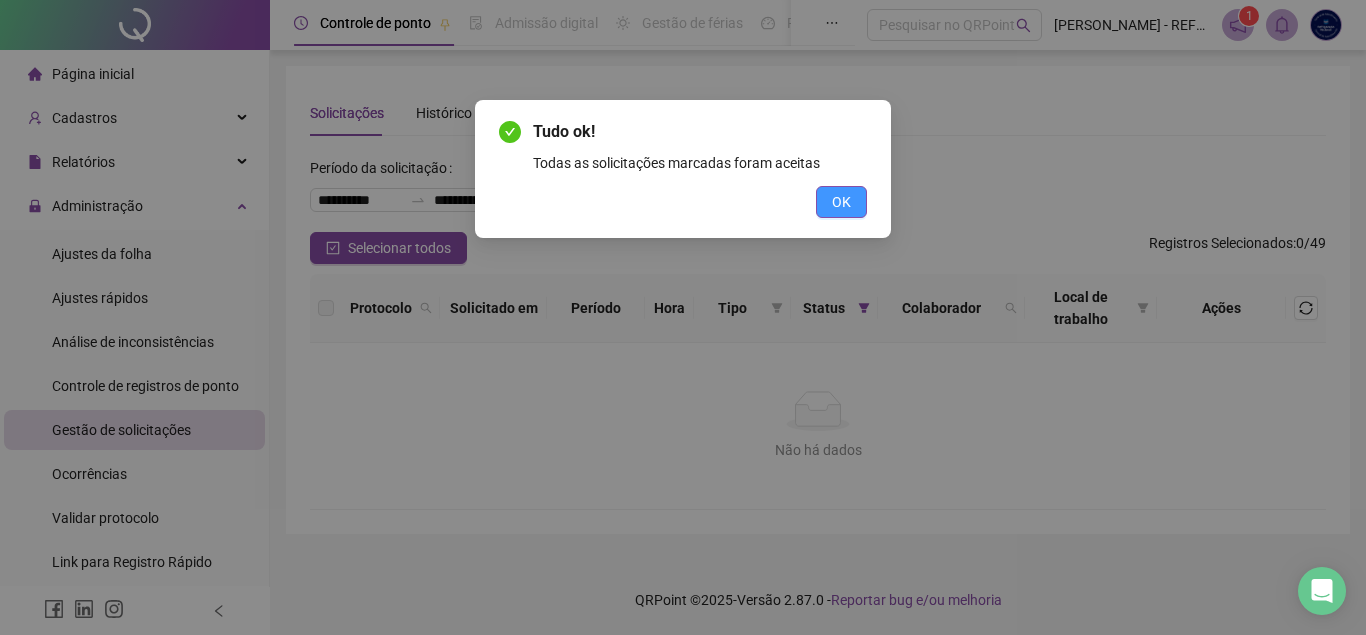 click on "OK" at bounding box center [841, 202] 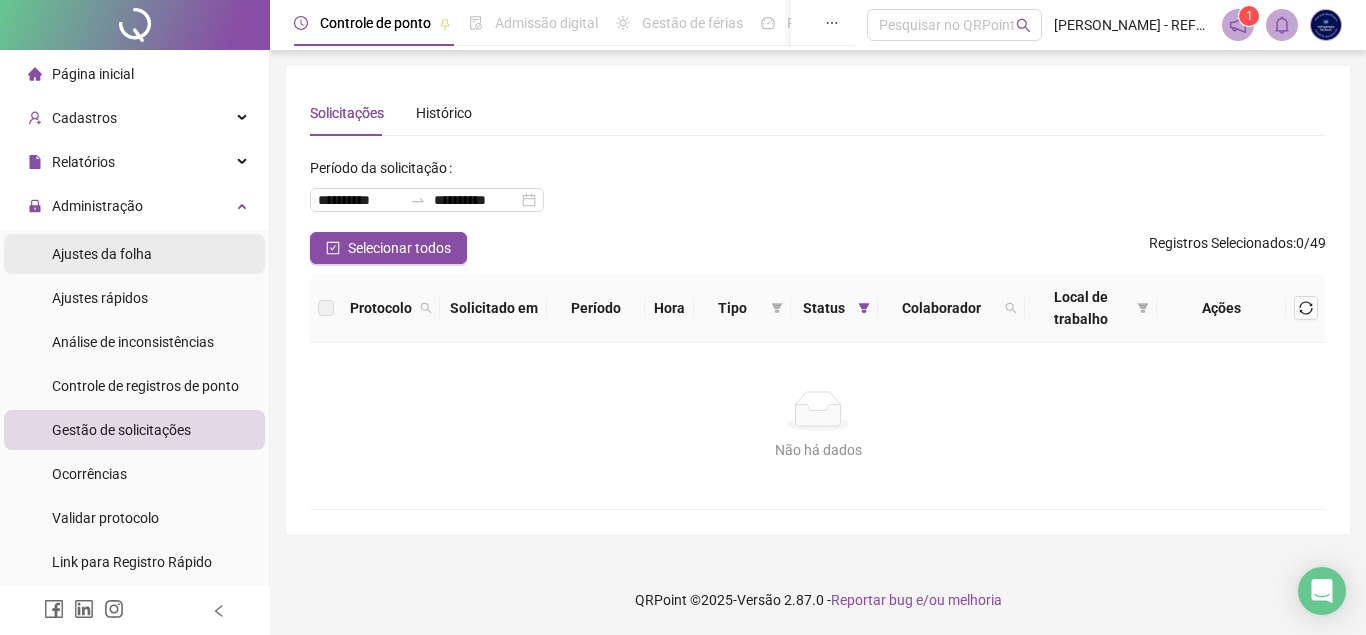click on "Ajustes da folha" at bounding box center [134, 254] 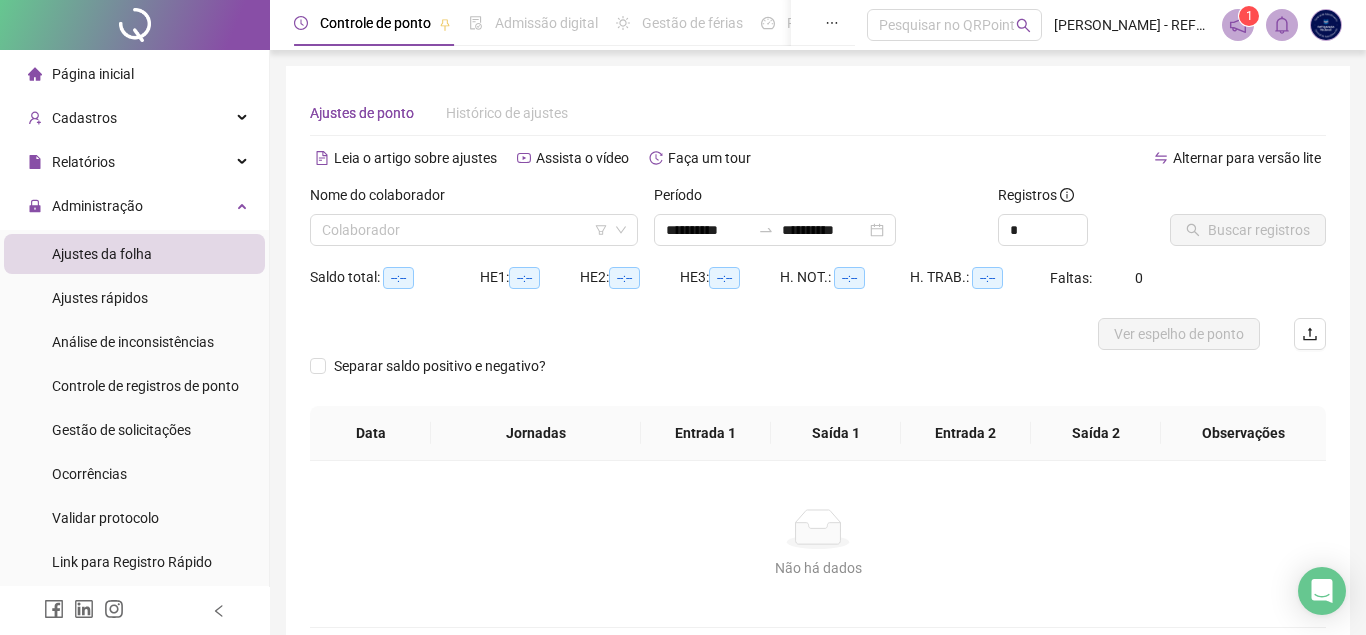 type on "**********" 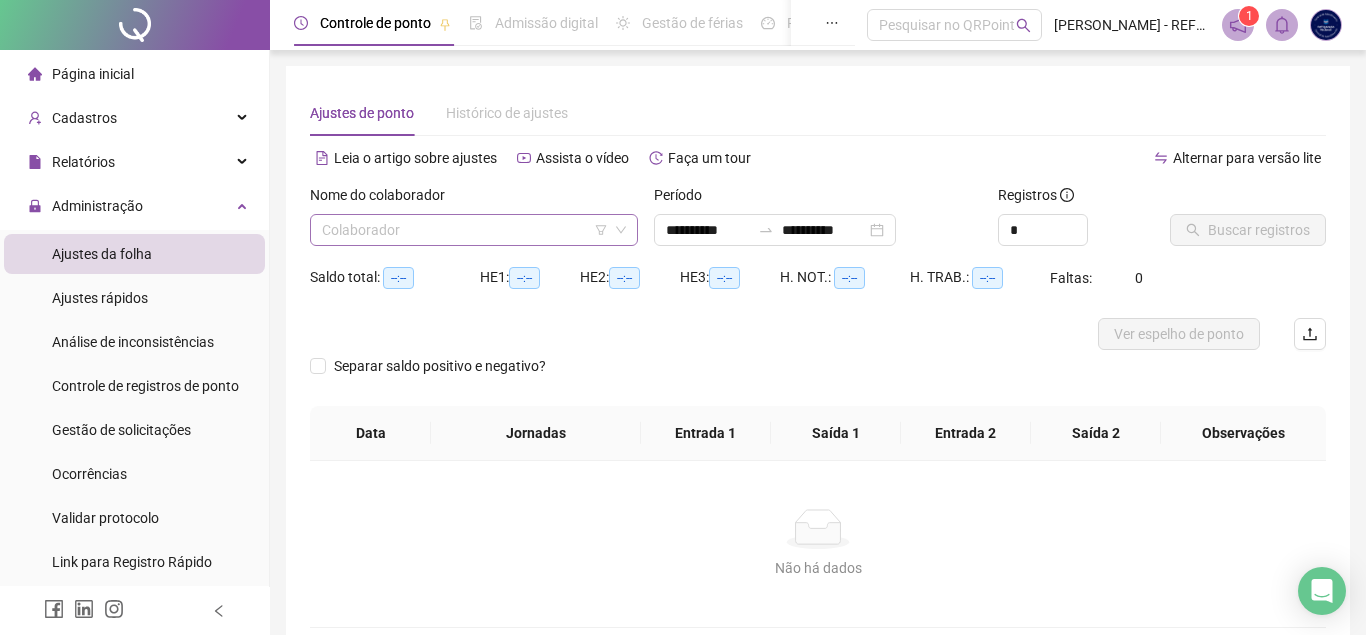 click on "Colaborador" at bounding box center (474, 230) 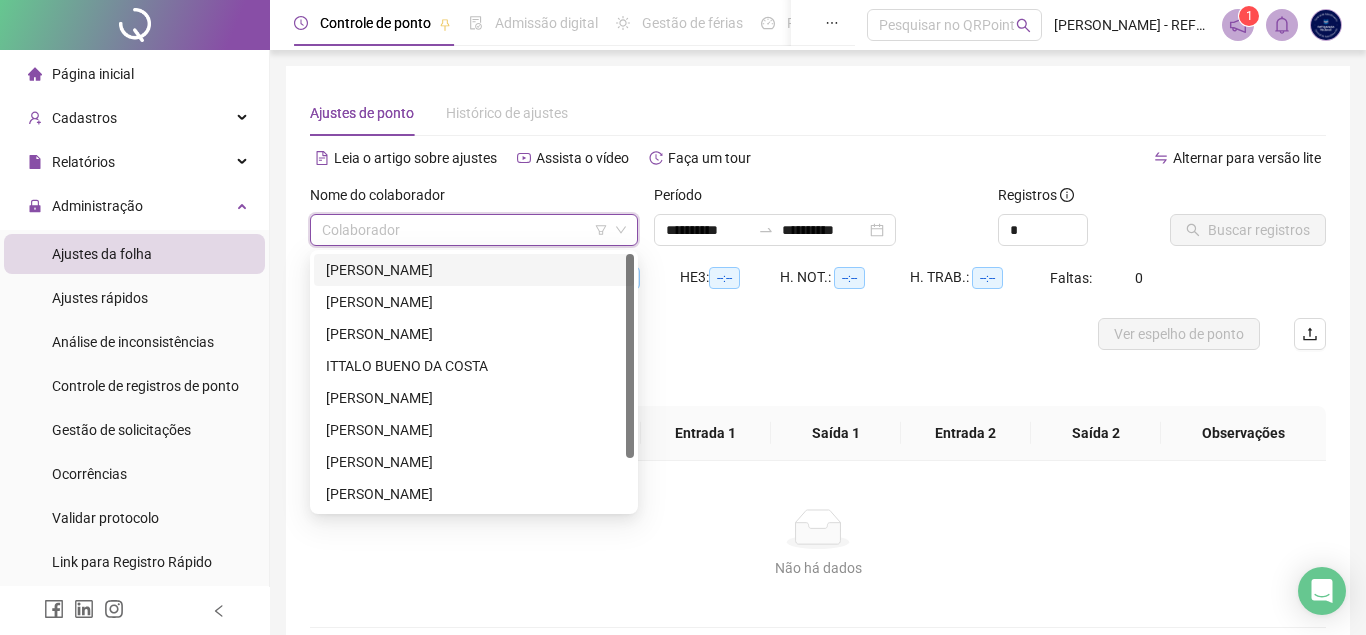 click on "[PERSON_NAME]" at bounding box center (474, 270) 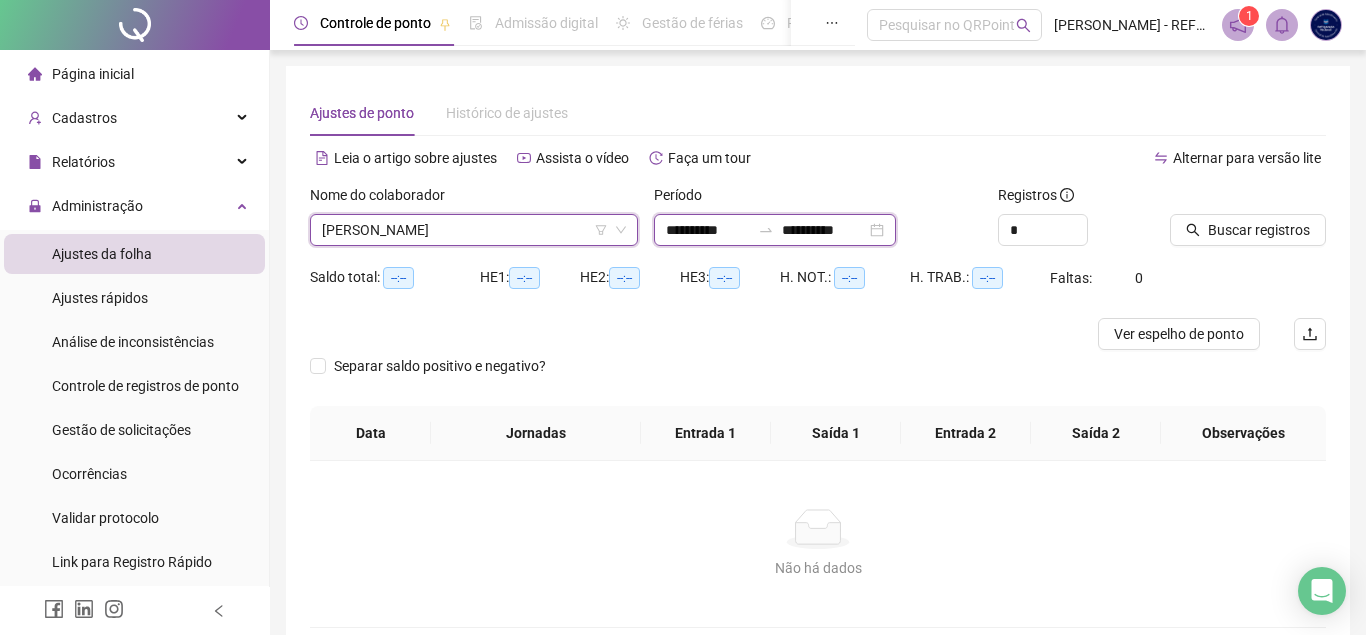 click on "**********" at bounding box center [708, 230] 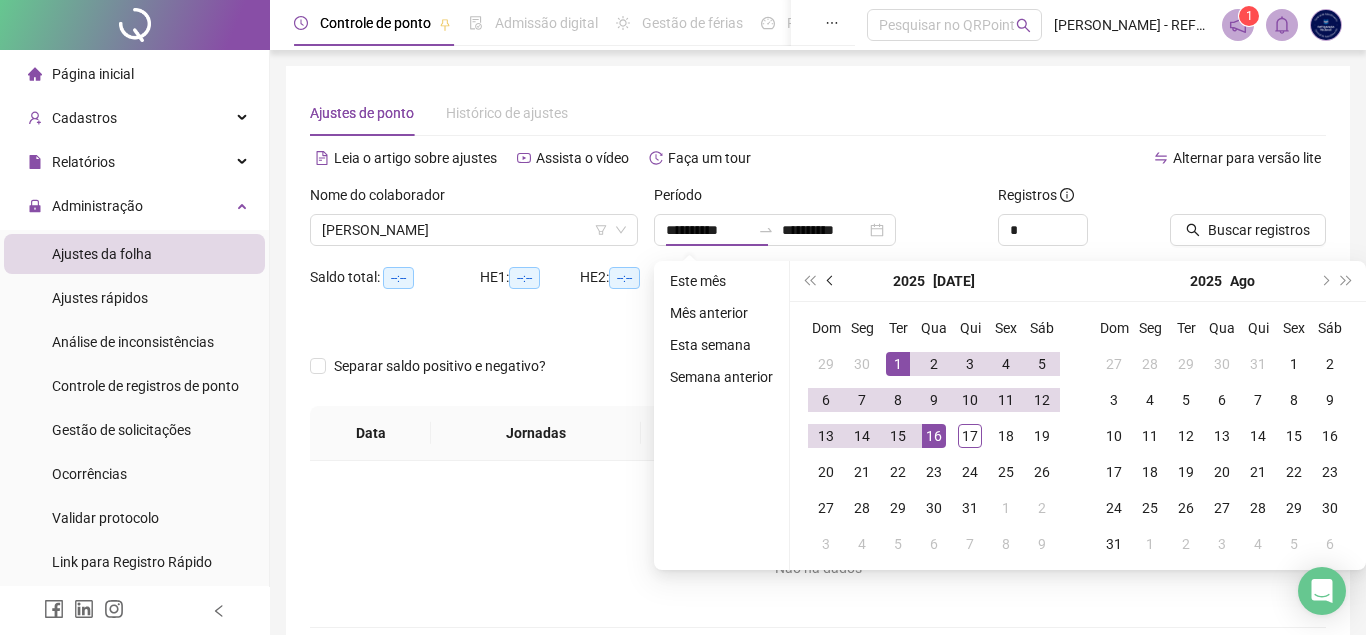click at bounding box center [831, 281] 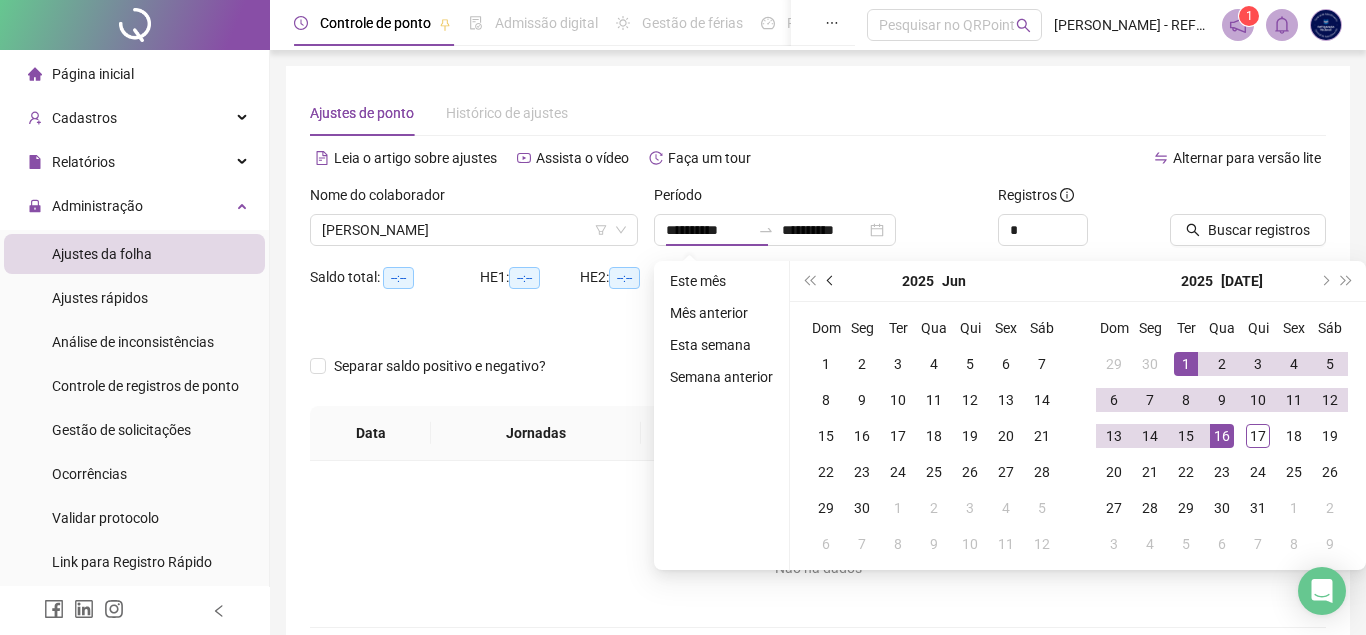 click at bounding box center [831, 281] 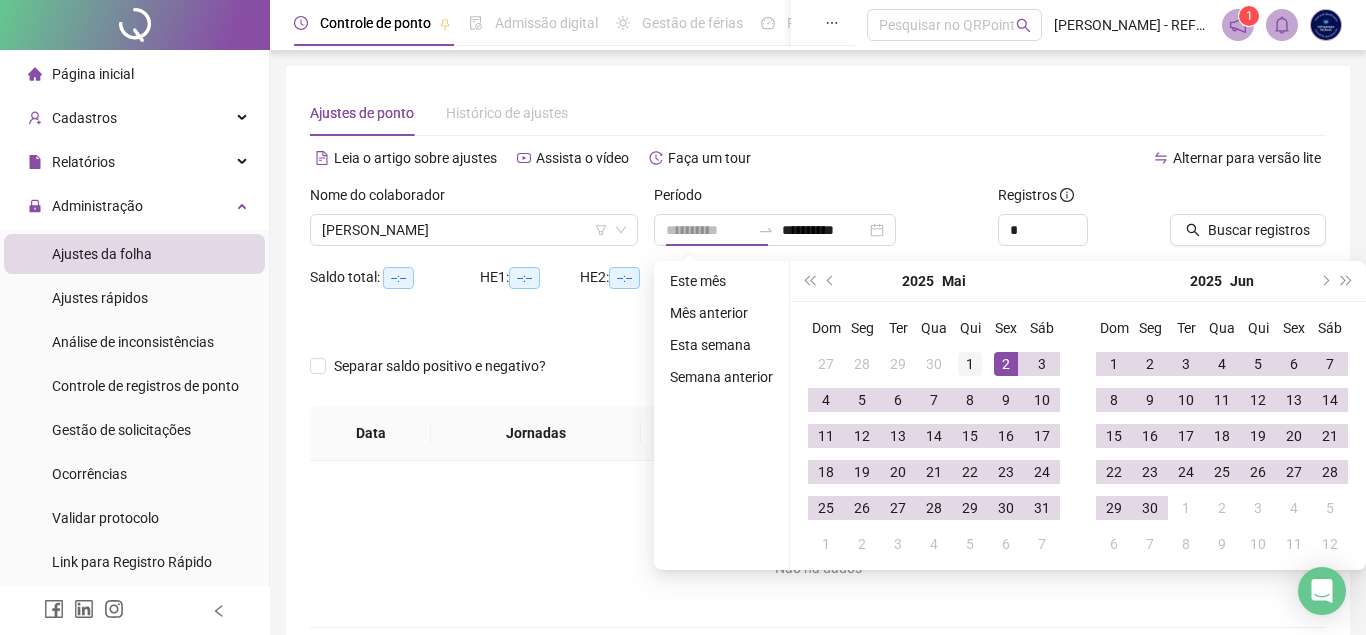 type on "**********" 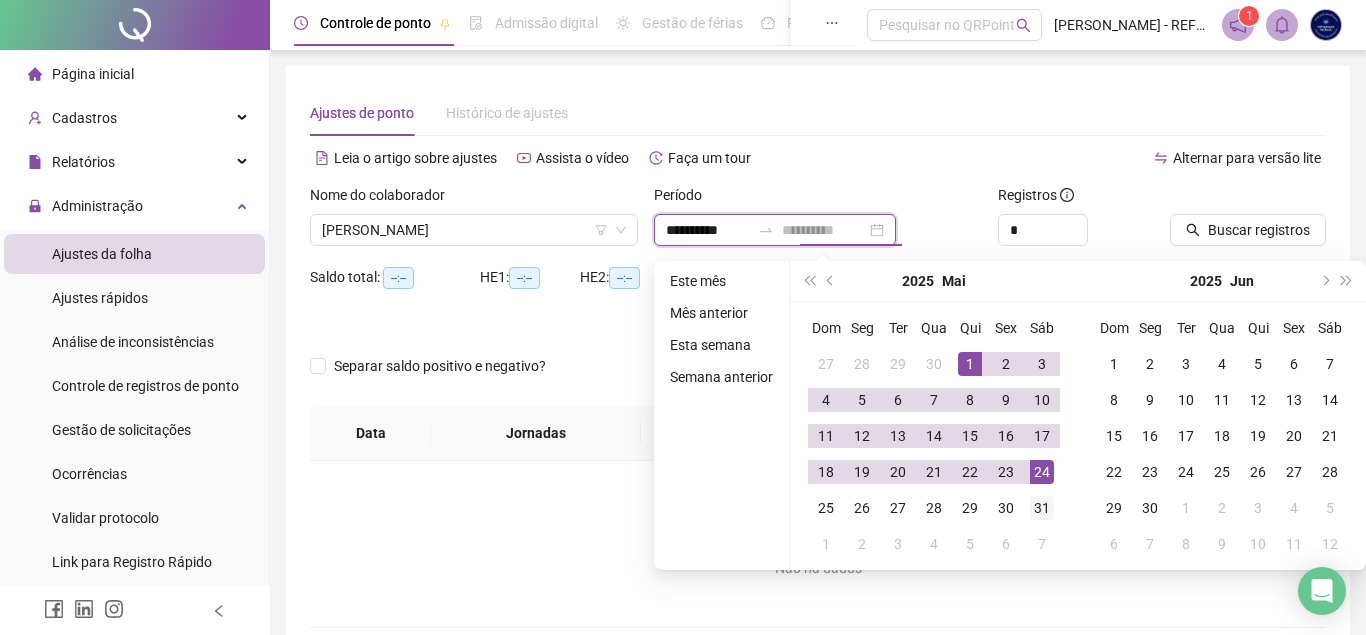 type on "**********" 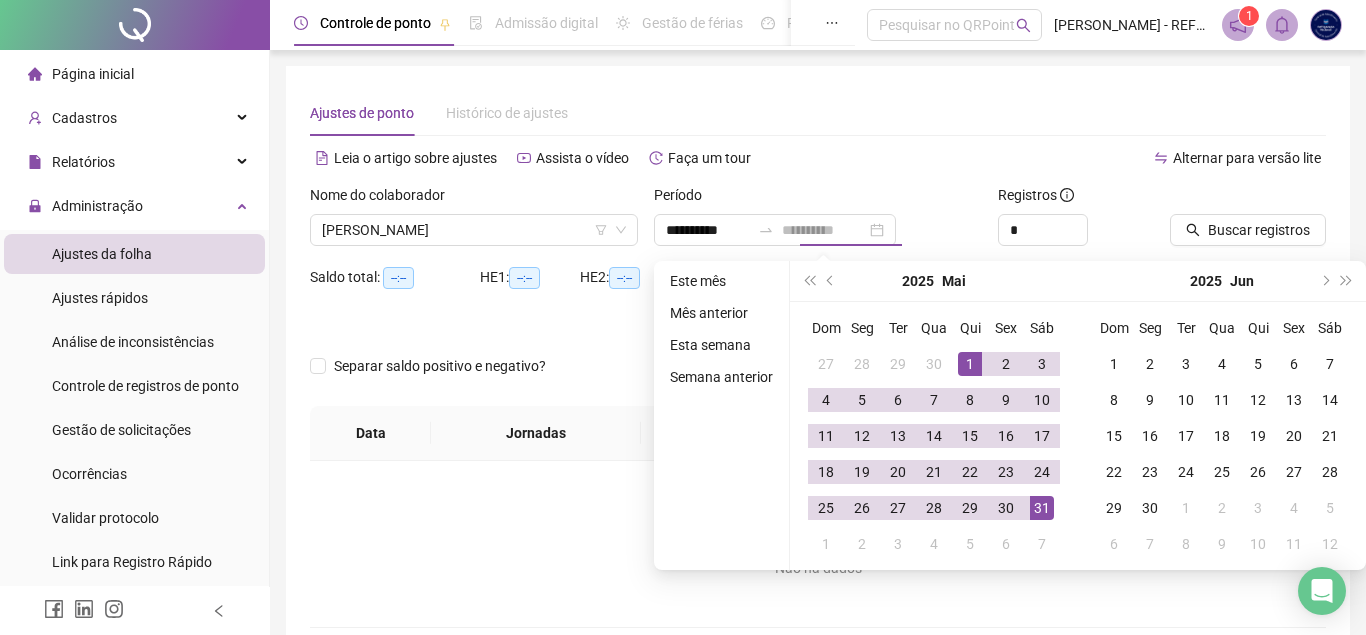 click on "31" at bounding box center [1042, 508] 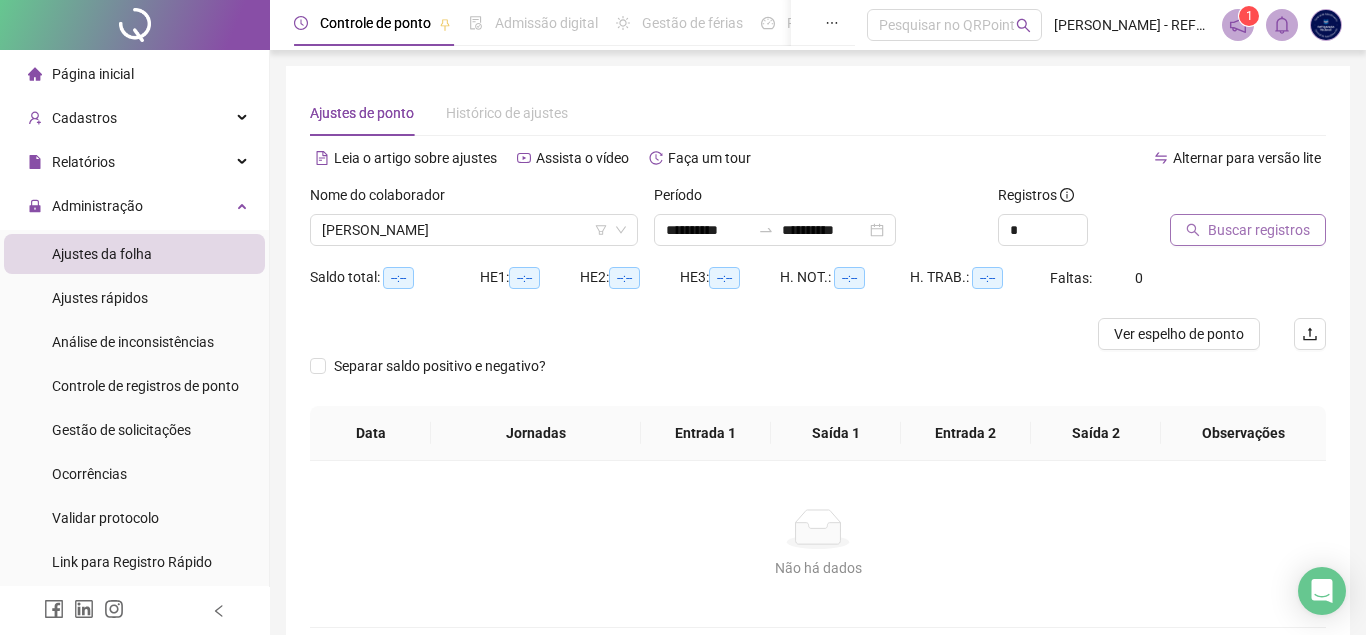 click on "Buscar registros" at bounding box center [1248, 230] 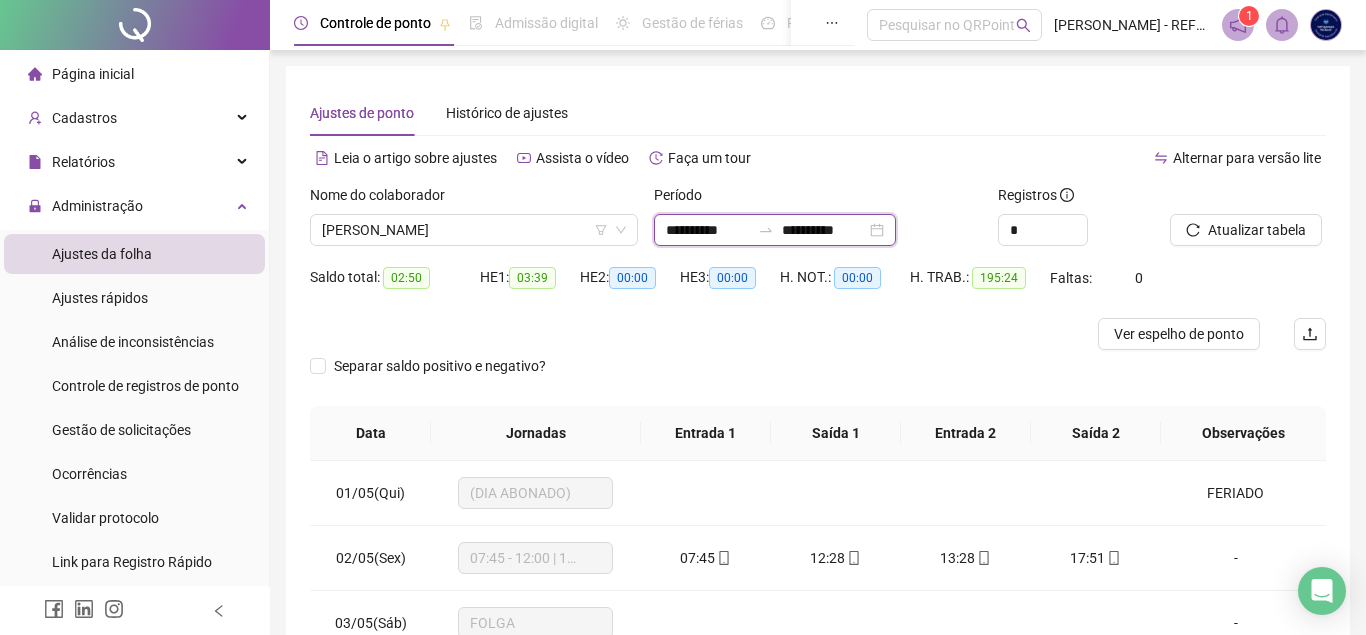 click on "**********" at bounding box center [708, 230] 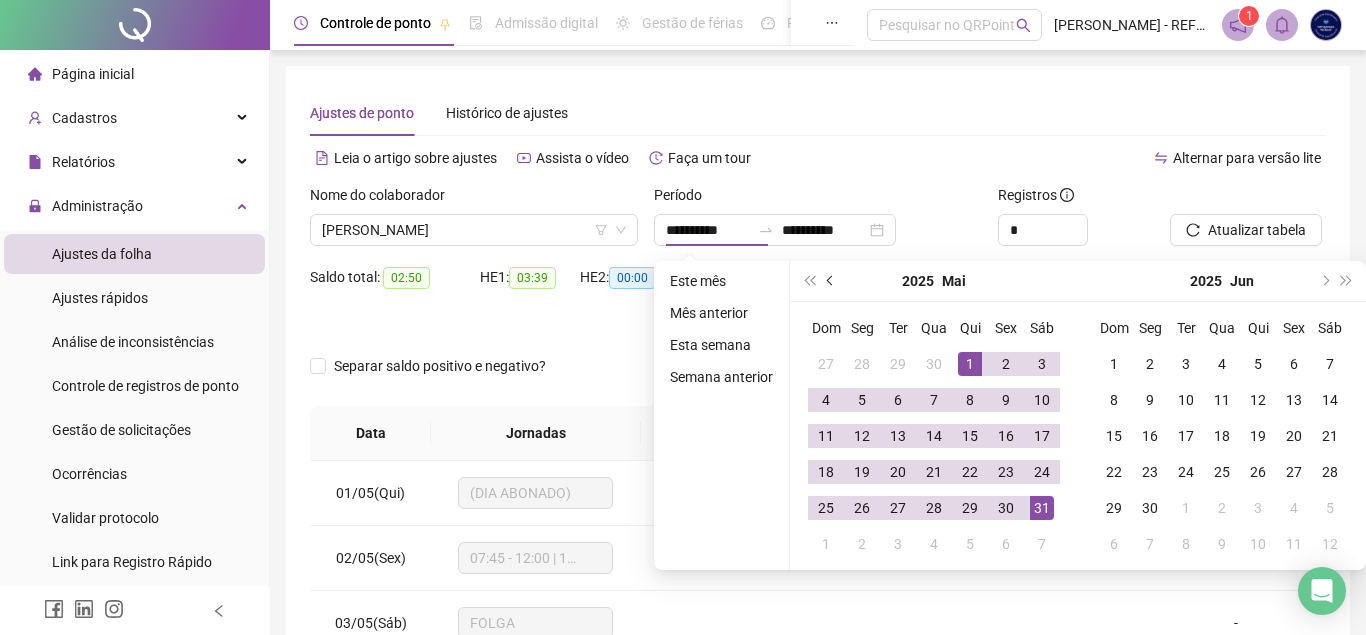 click at bounding box center [831, 281] 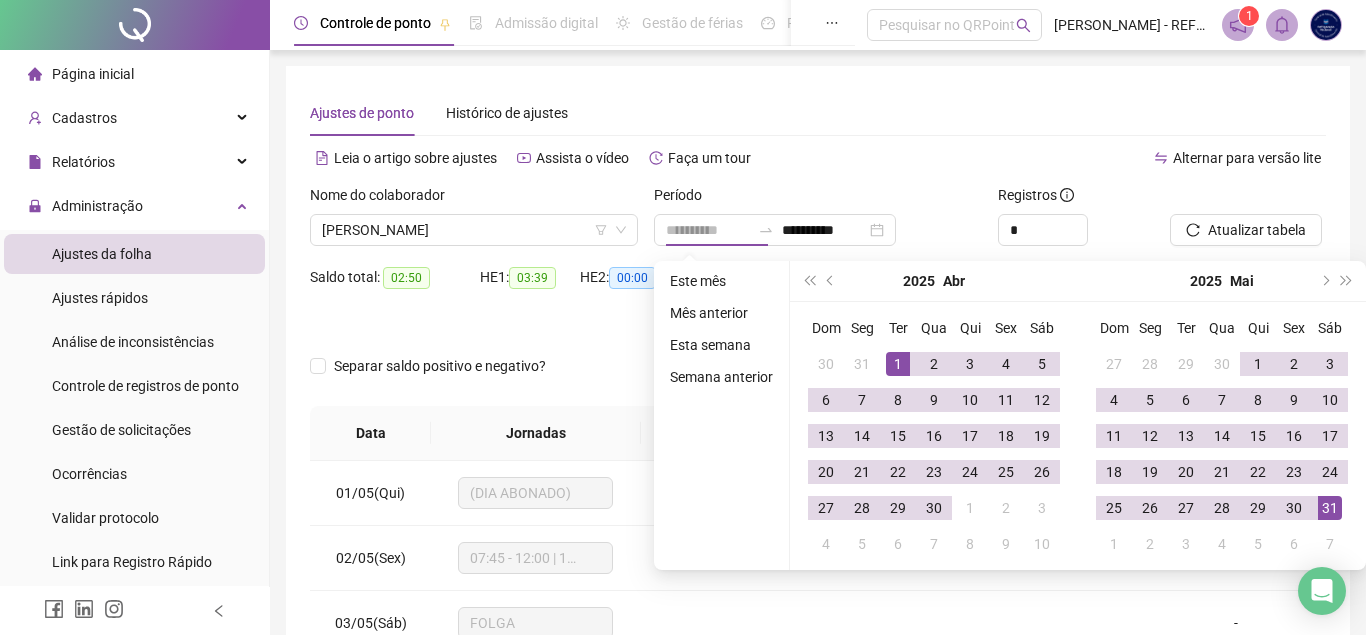 type on "**********" 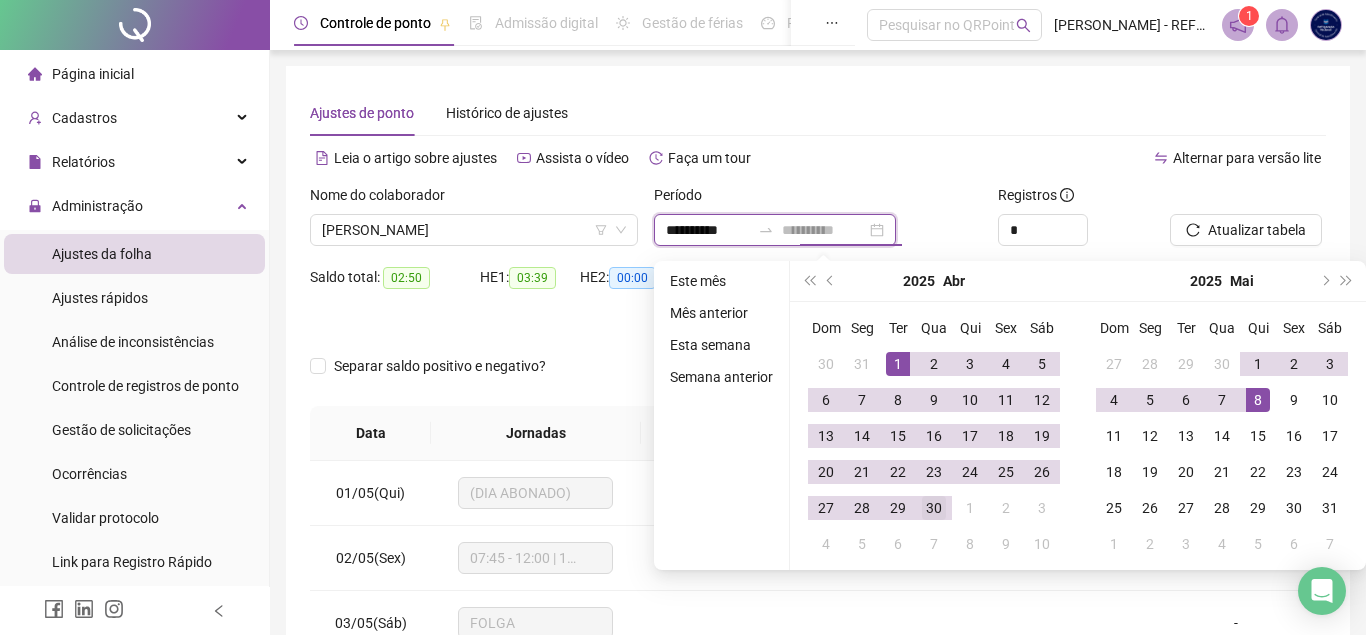 type on "**********" 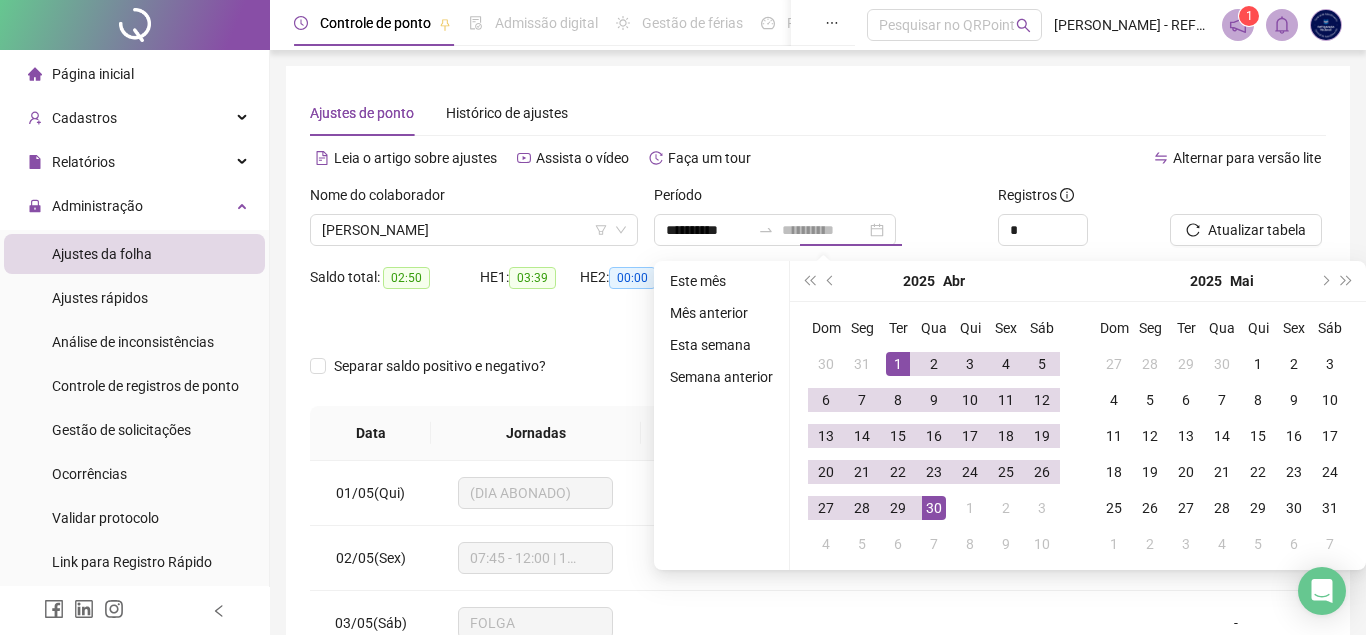 click on "30" at bounding box center [934, 508] 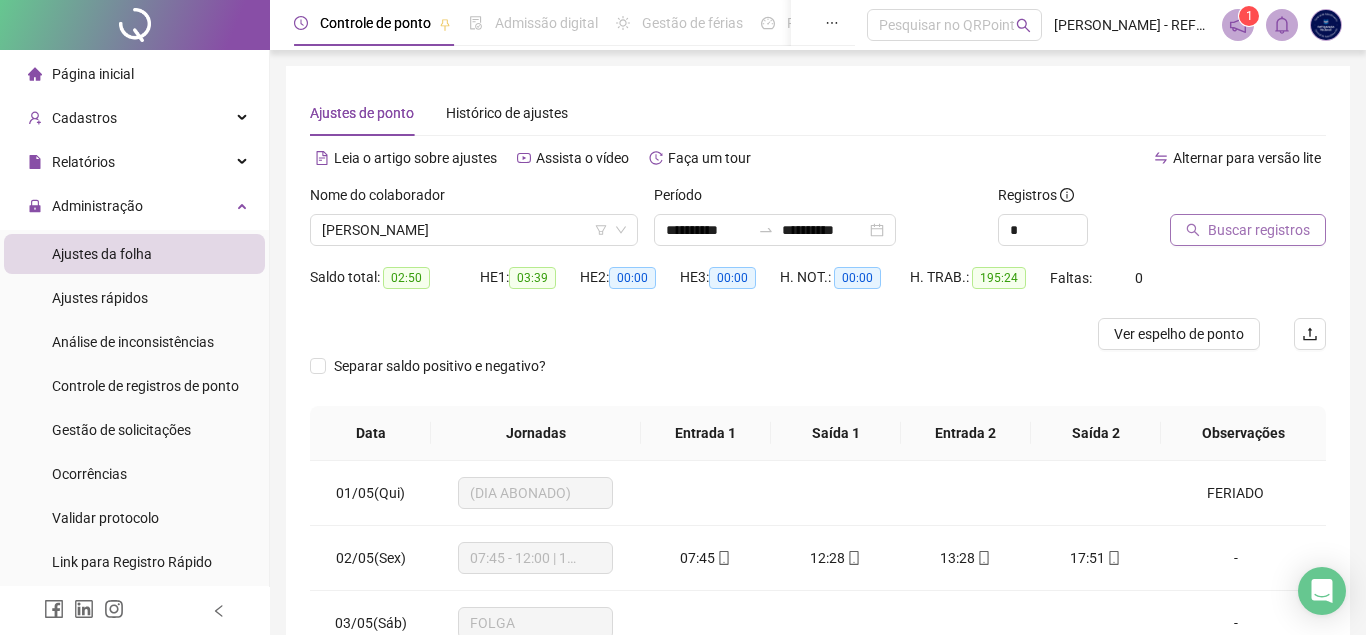 click on "Buscar registros" at bounding box center [1259, 230] 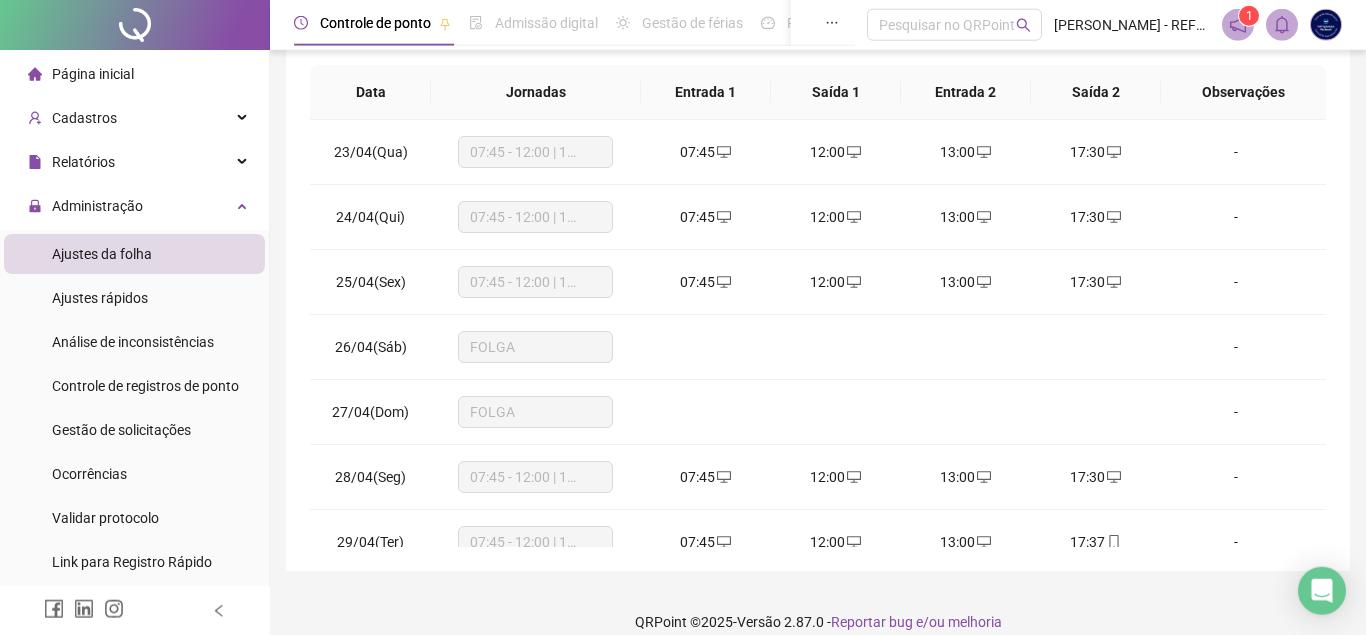 scroll, scrollTop: 363, scrollLeft: 0, axis: vertical 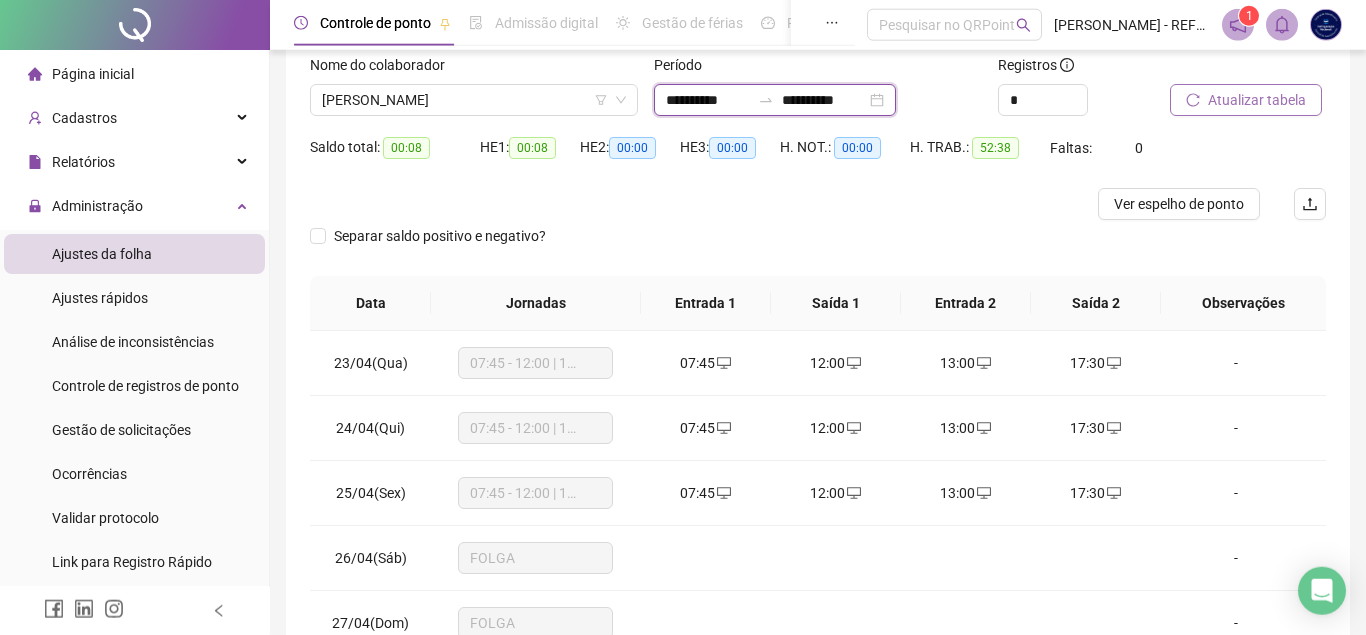 click on "**********" at bounding box center [708, 100] 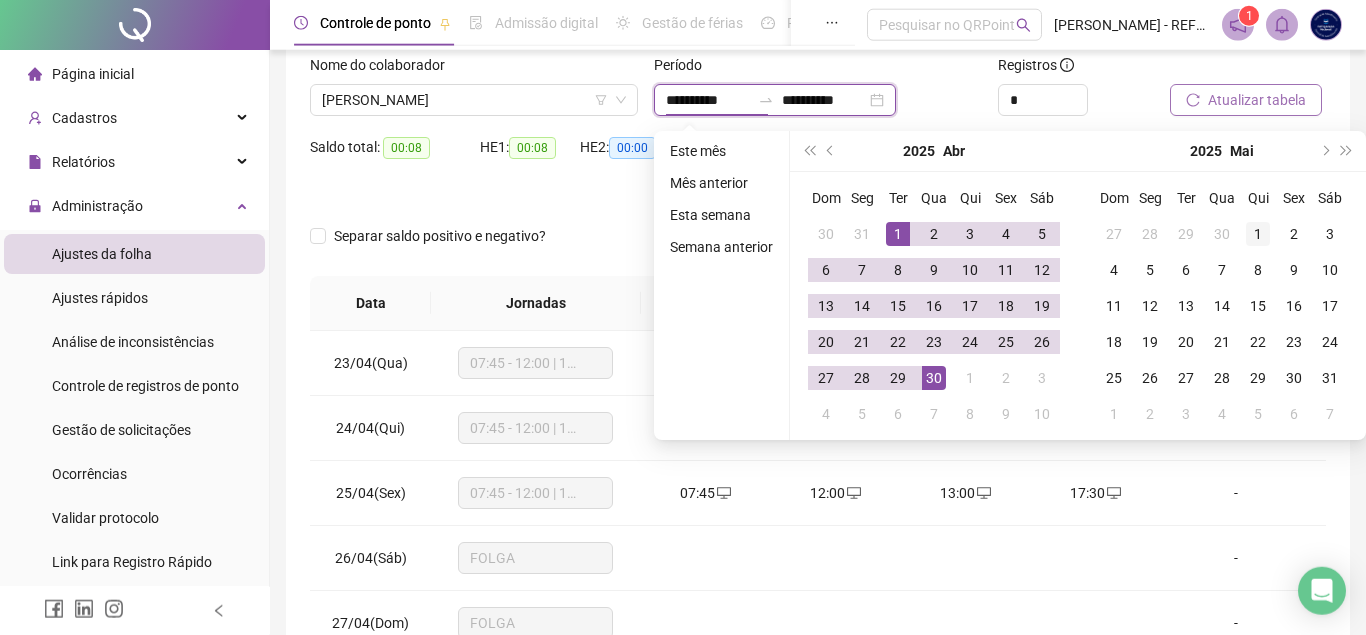 type on "**********" 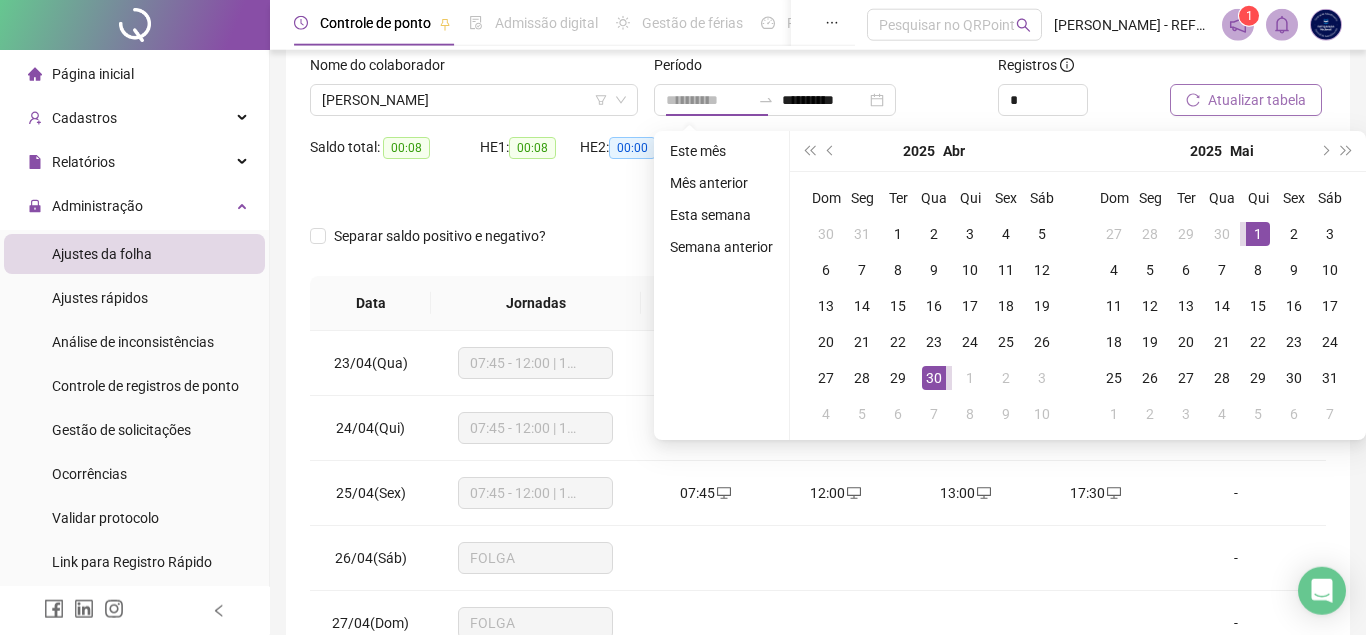 click on "1" at bounding box center (1258, 234) 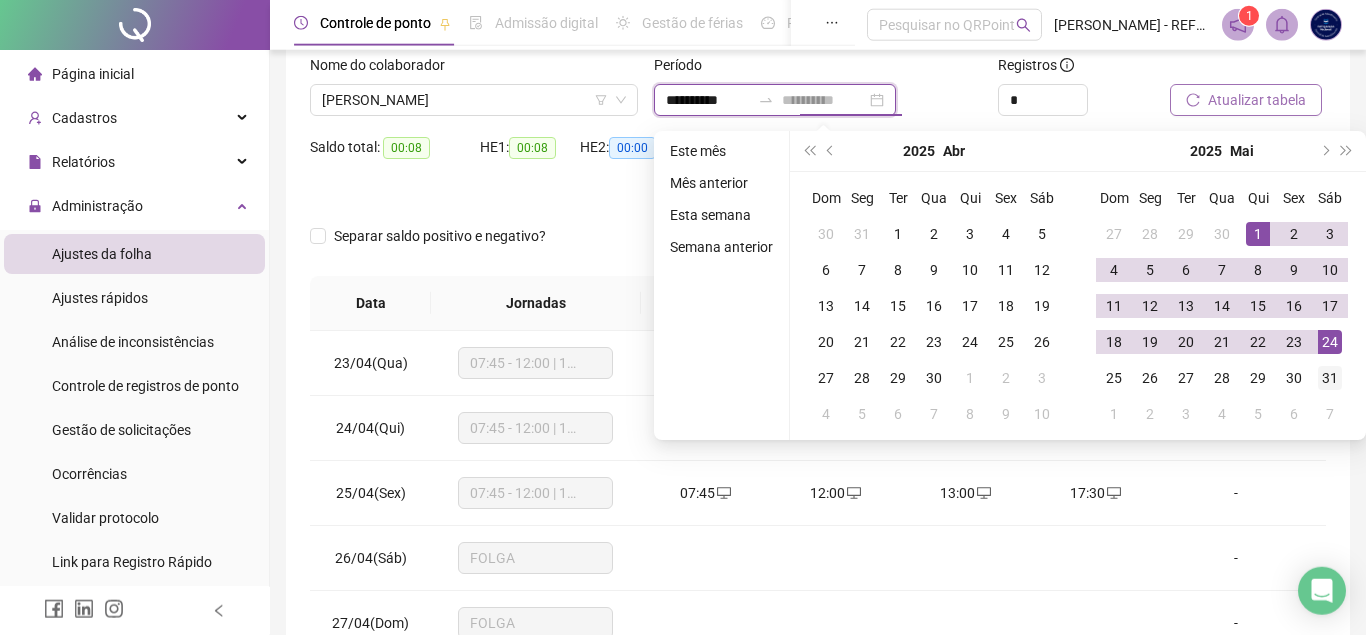 type on "**********" 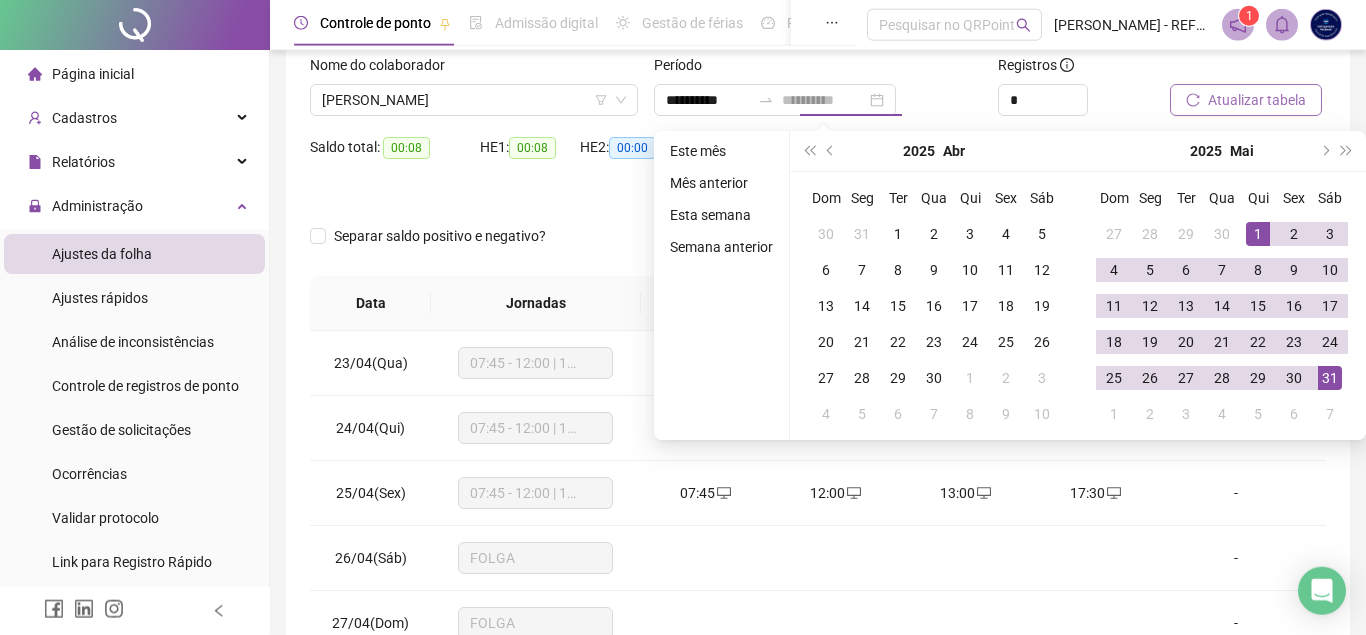 click on "31" at bounding box center [1330, 378] 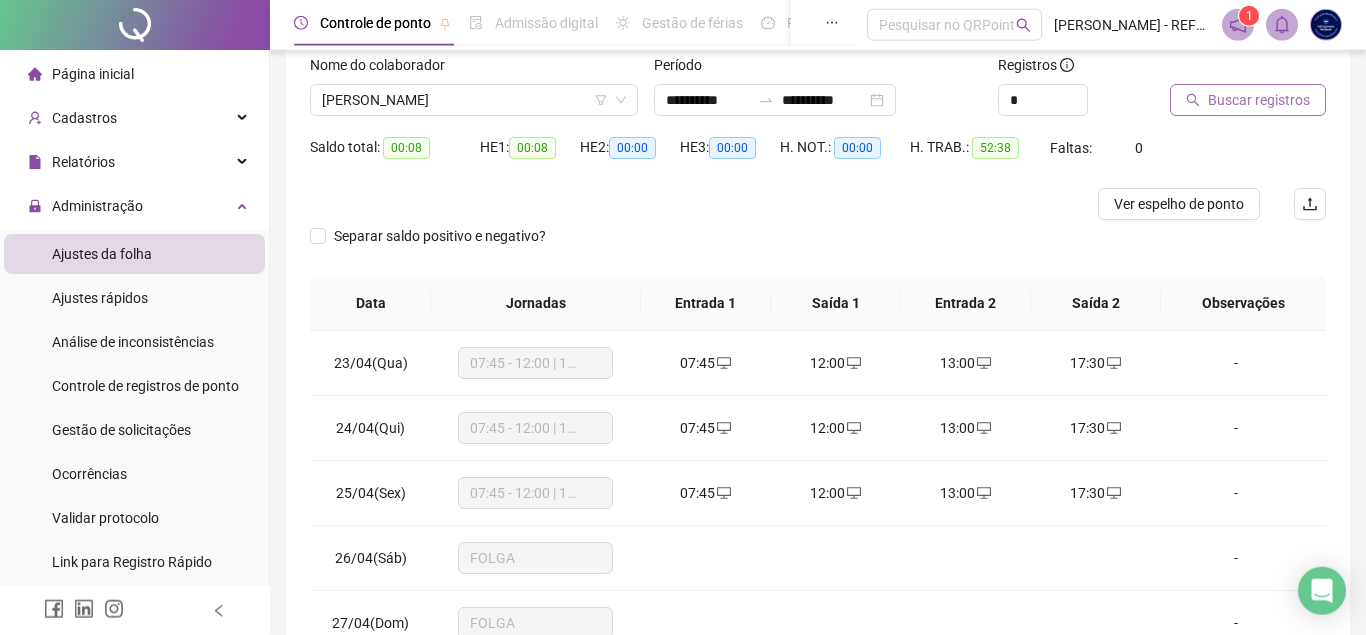 click on "Buscar registros" at bounding box center (1259, 100) 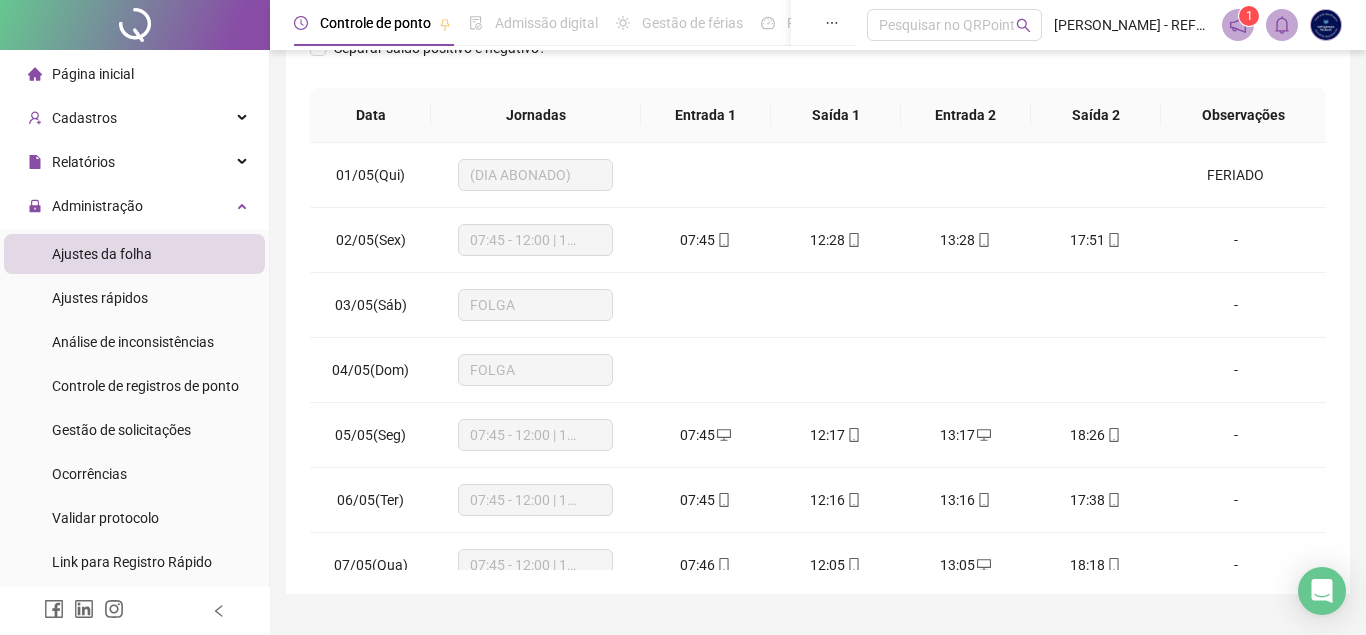 scroll, scrollTop: 340, scrollLeft: 0, axis: vertical 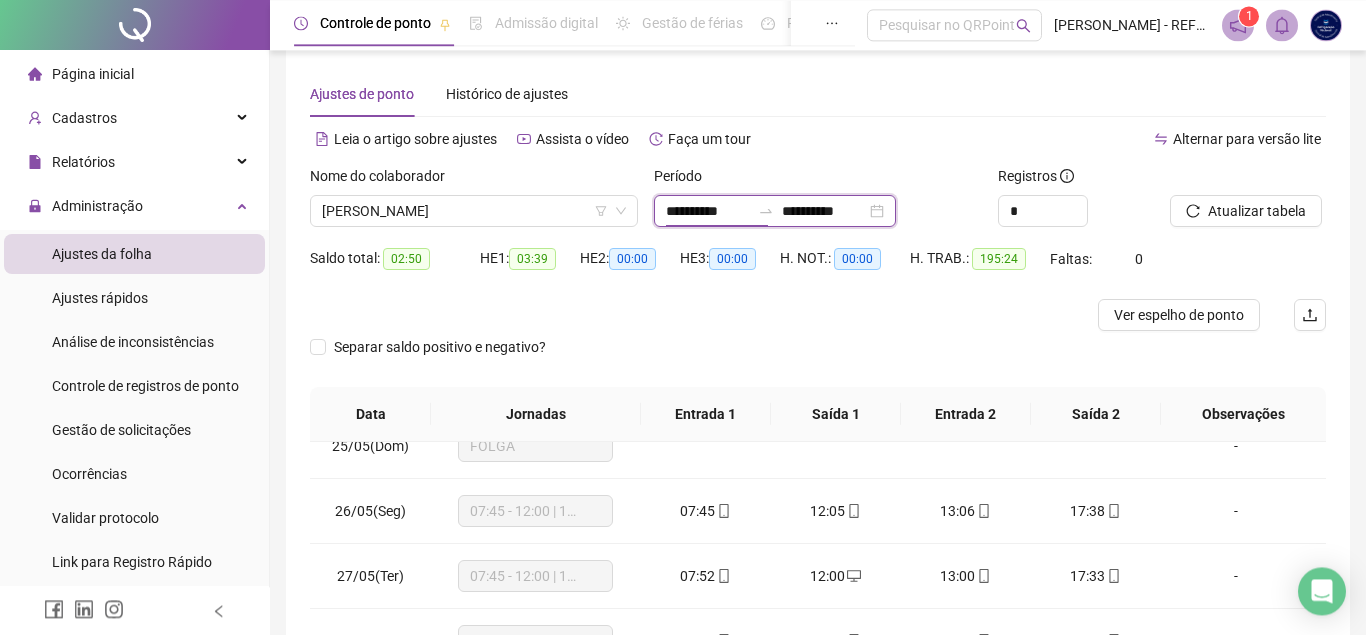 click on "**********" at bounding box center (708, 211) 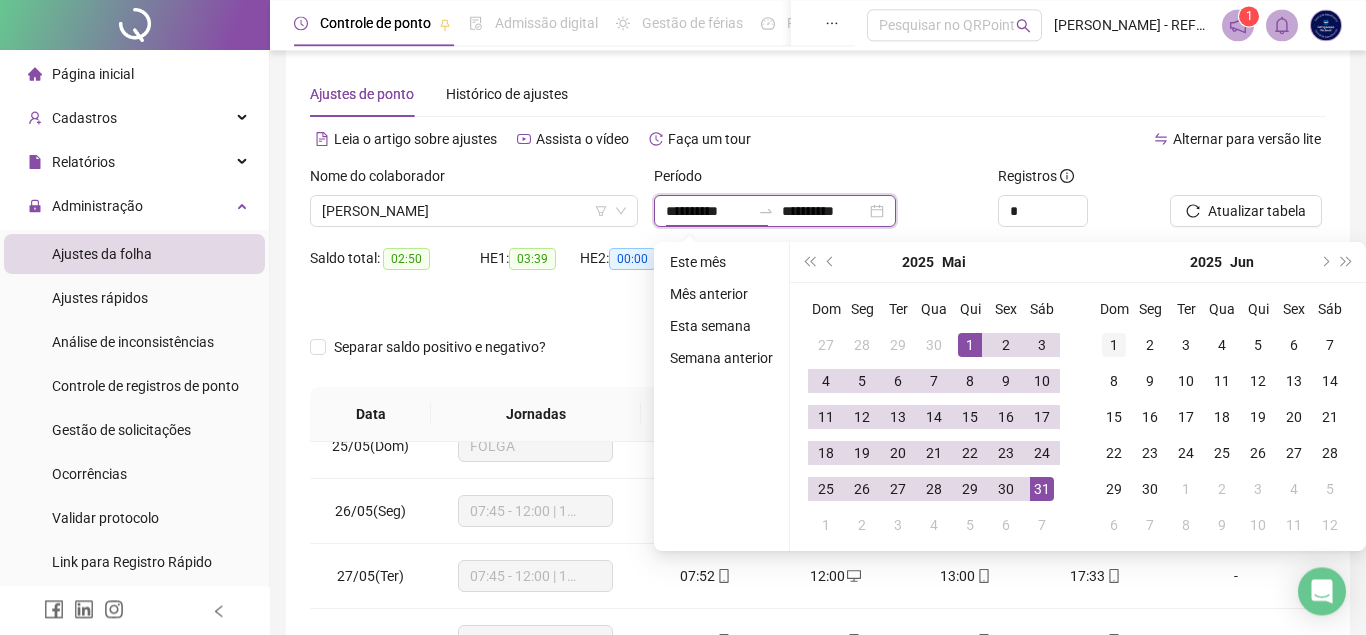 type on "**********" 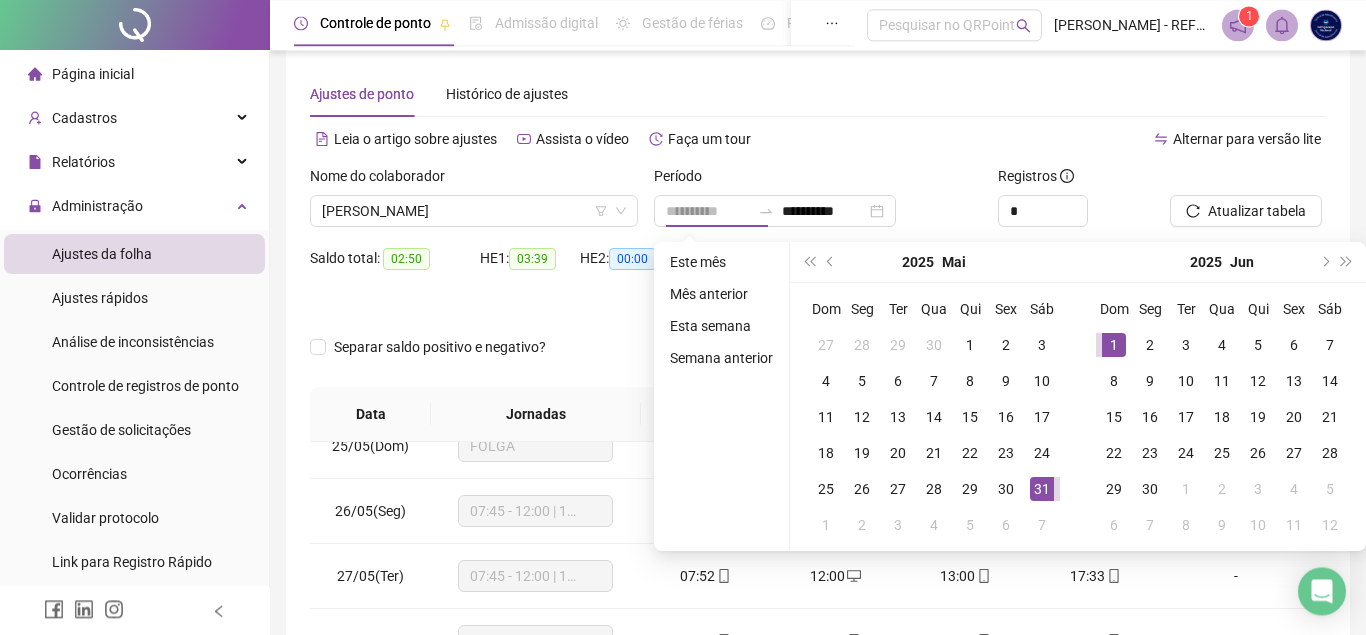 click on "1" at bounding box center (1114, 345) 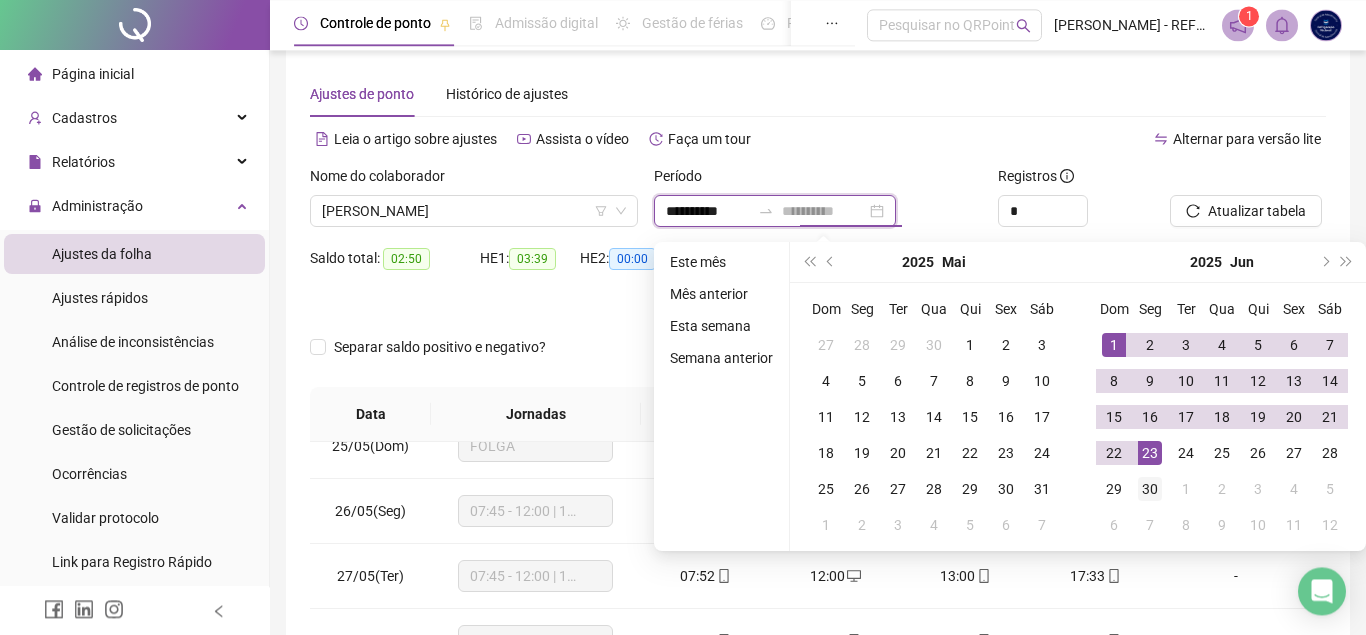 type on "**********" 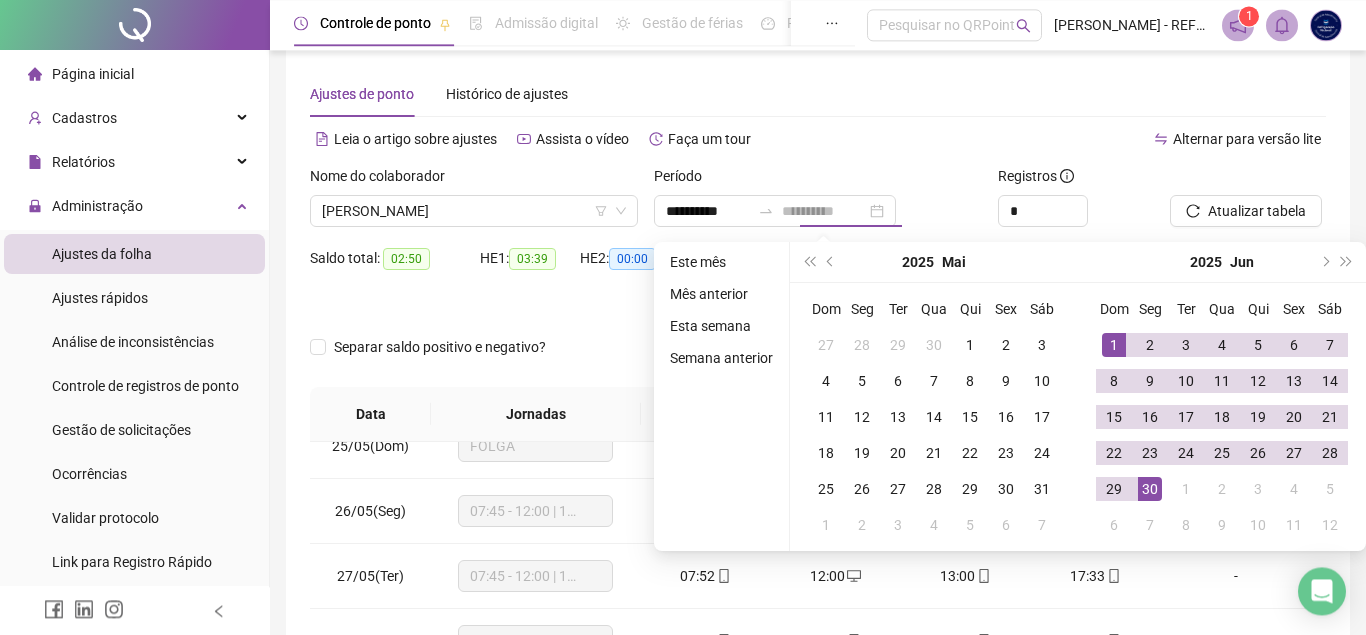 click on "30" at bounding box center (1150, 489) 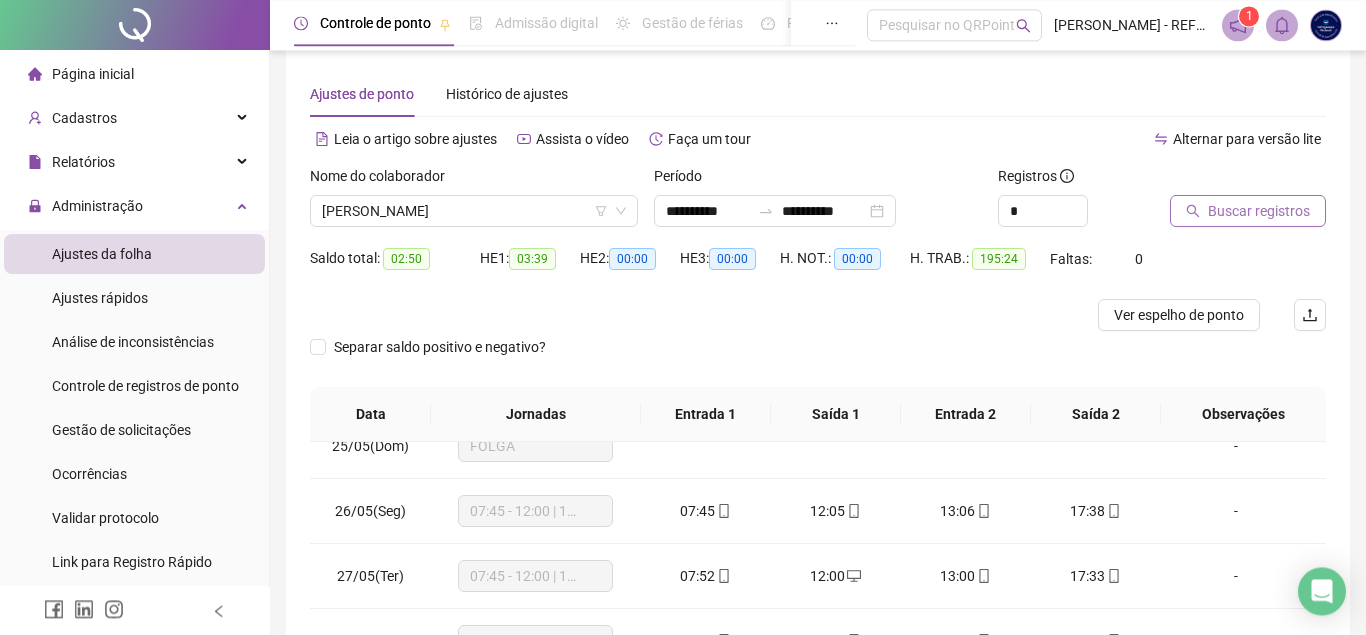 click on "Buscar registros" at bounding box center (1259, 211) 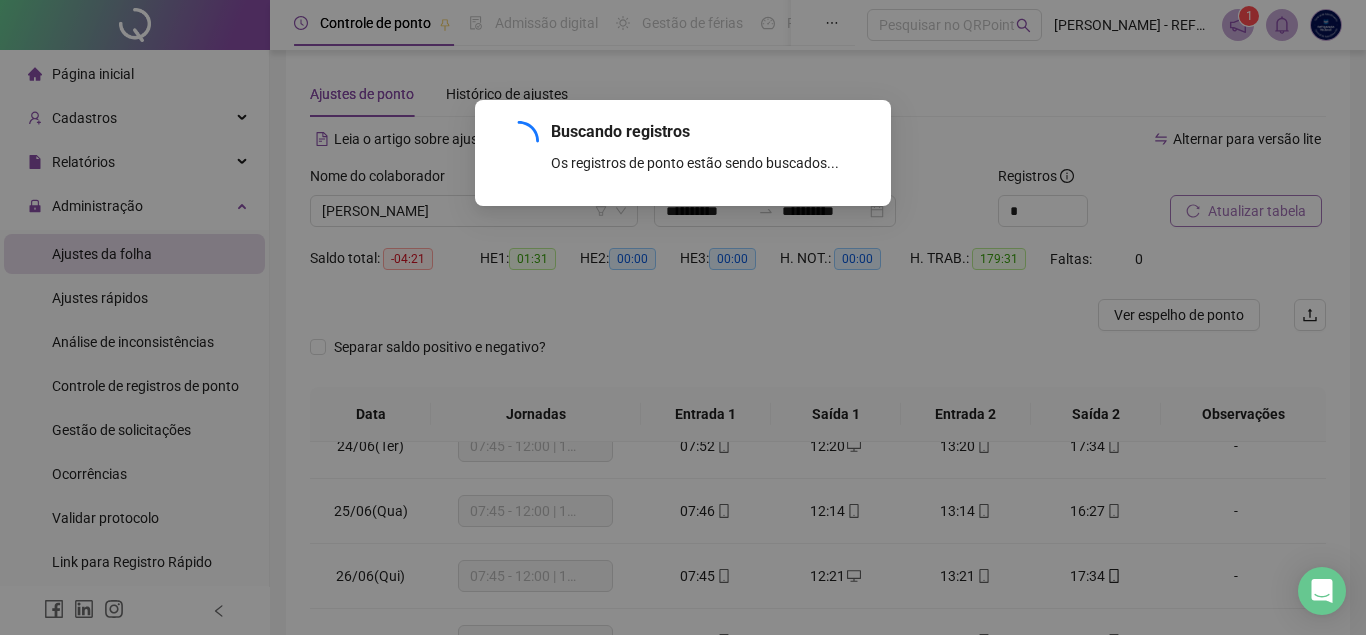 scroll, scrollTop: 1523, scrollLeft: 0, axis: vertical 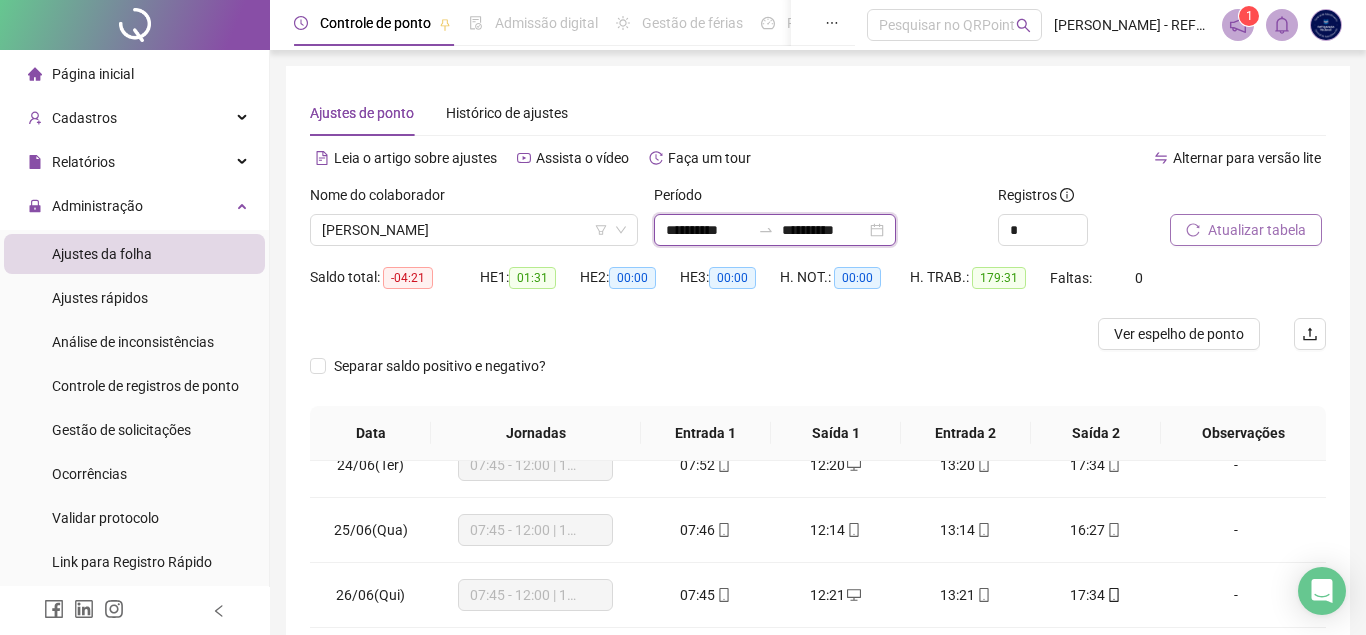 click on "**********" at bounding box center [708, 230] 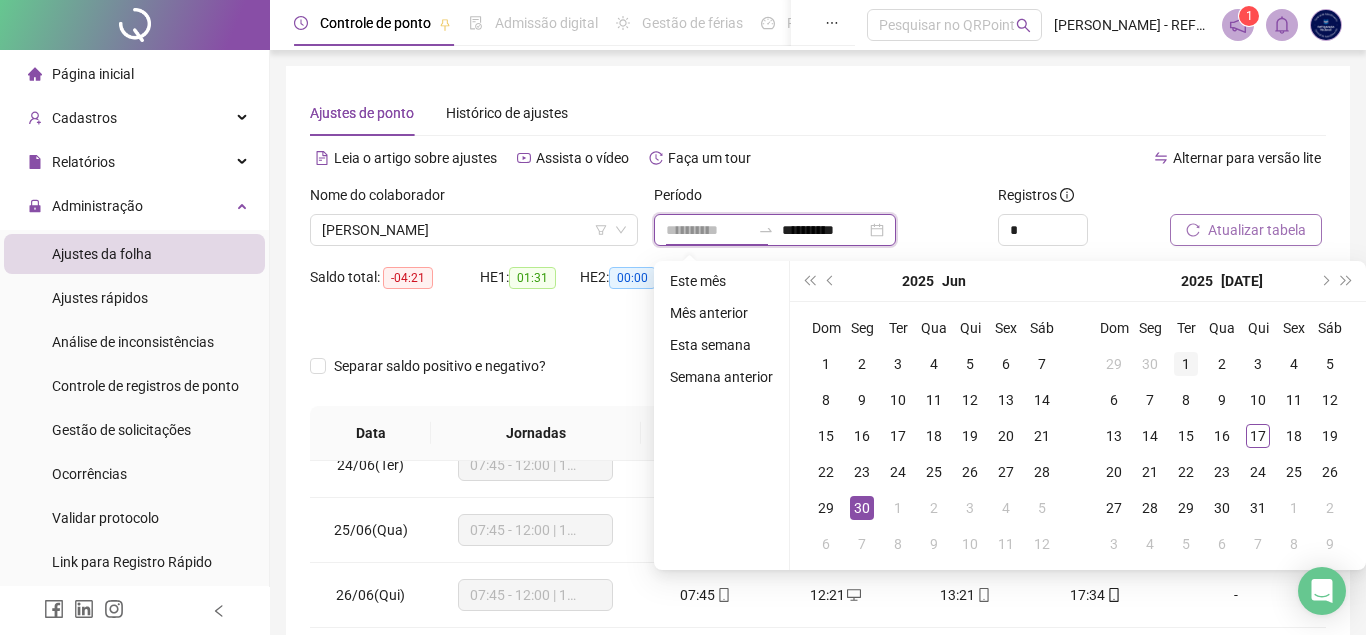 type on "**********" 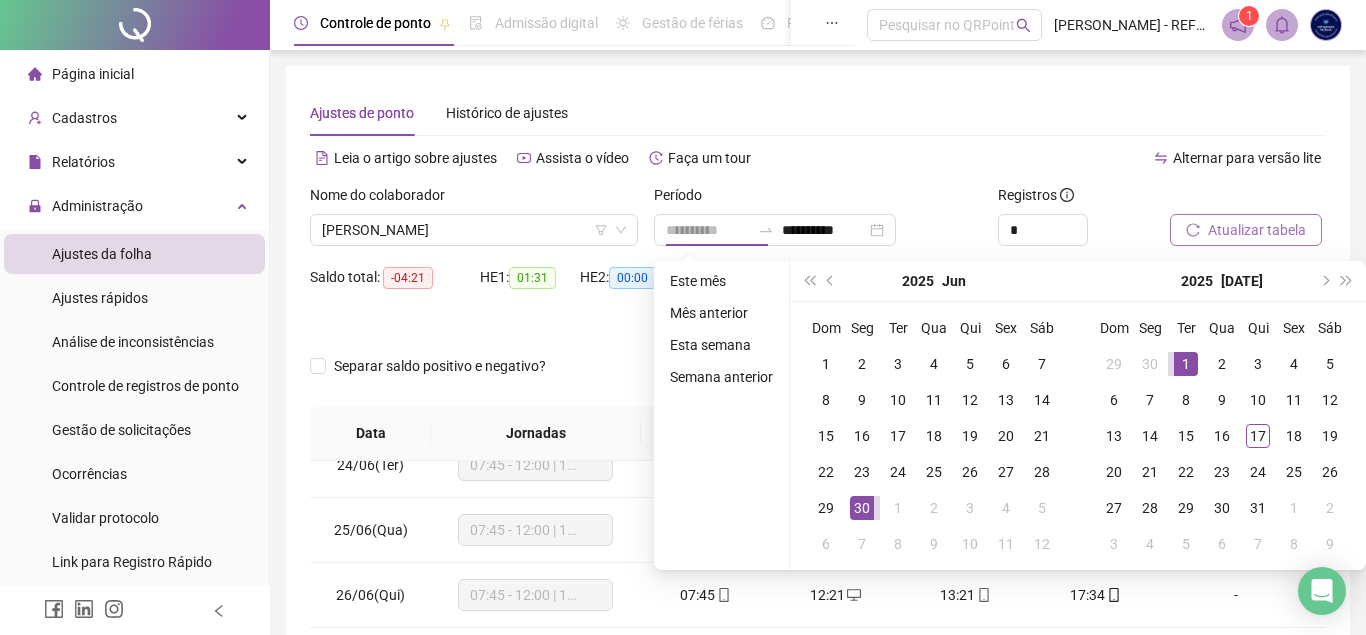 click on "1" at bounding box center (1186, 364) 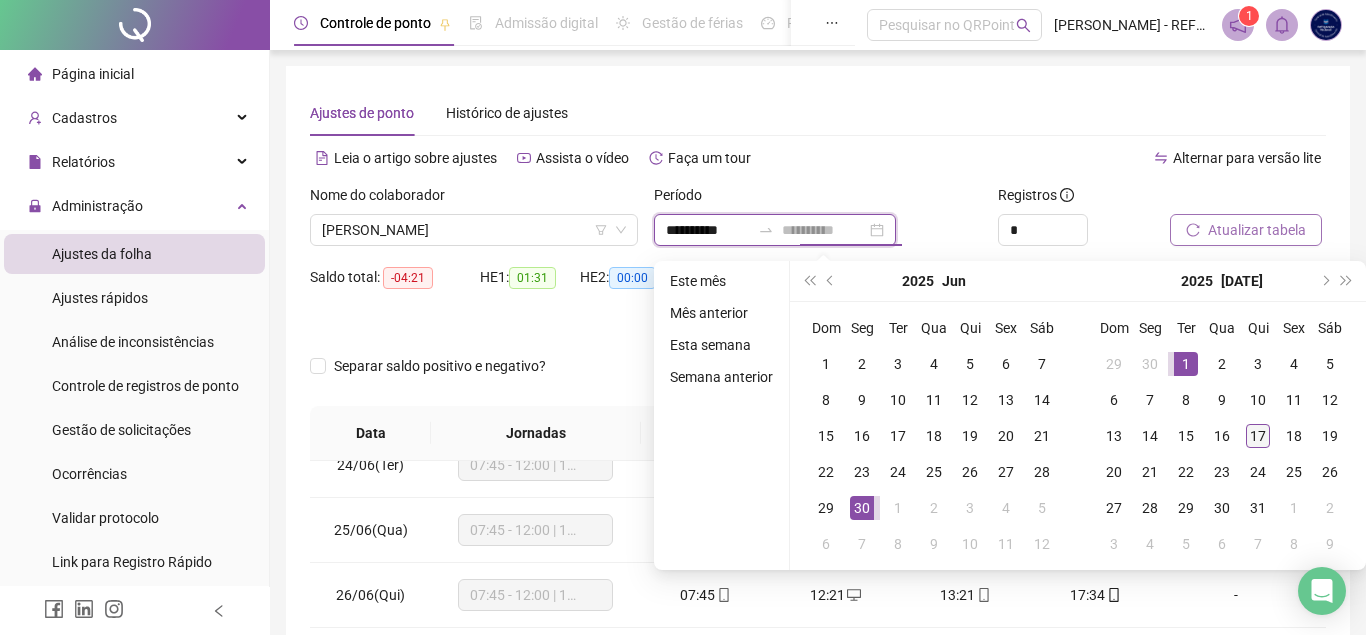 type on "**********" 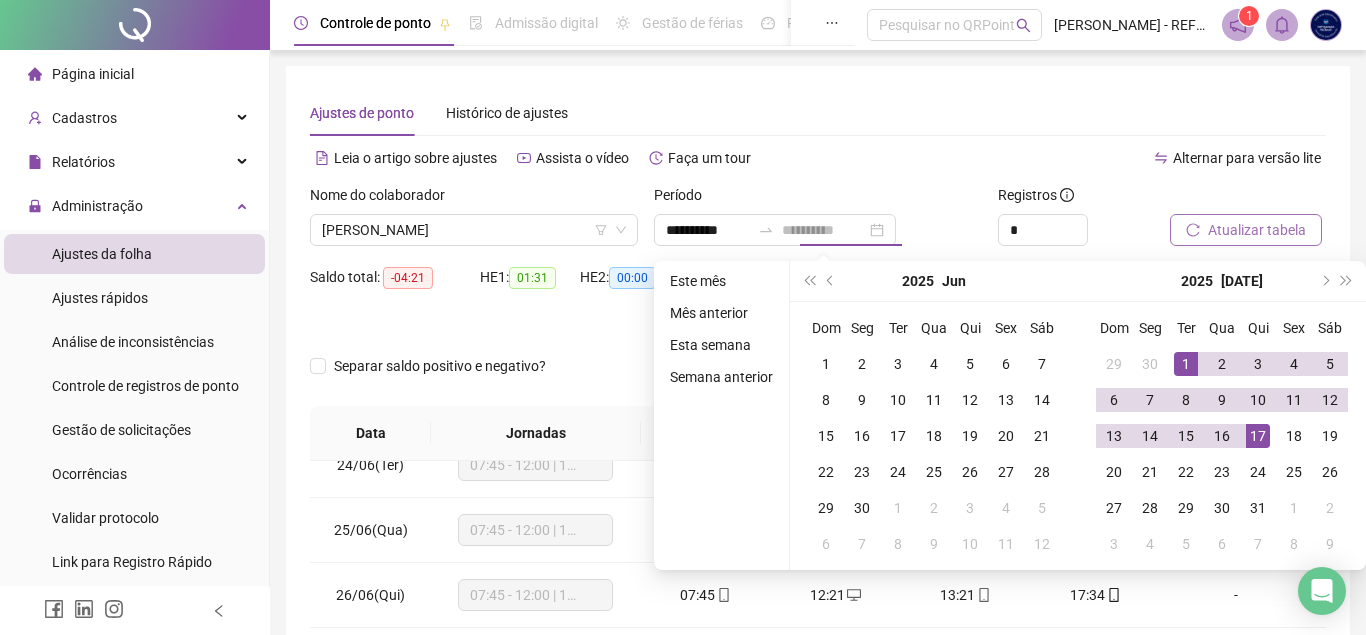 click on "17" at bounding box center [1258, 436] 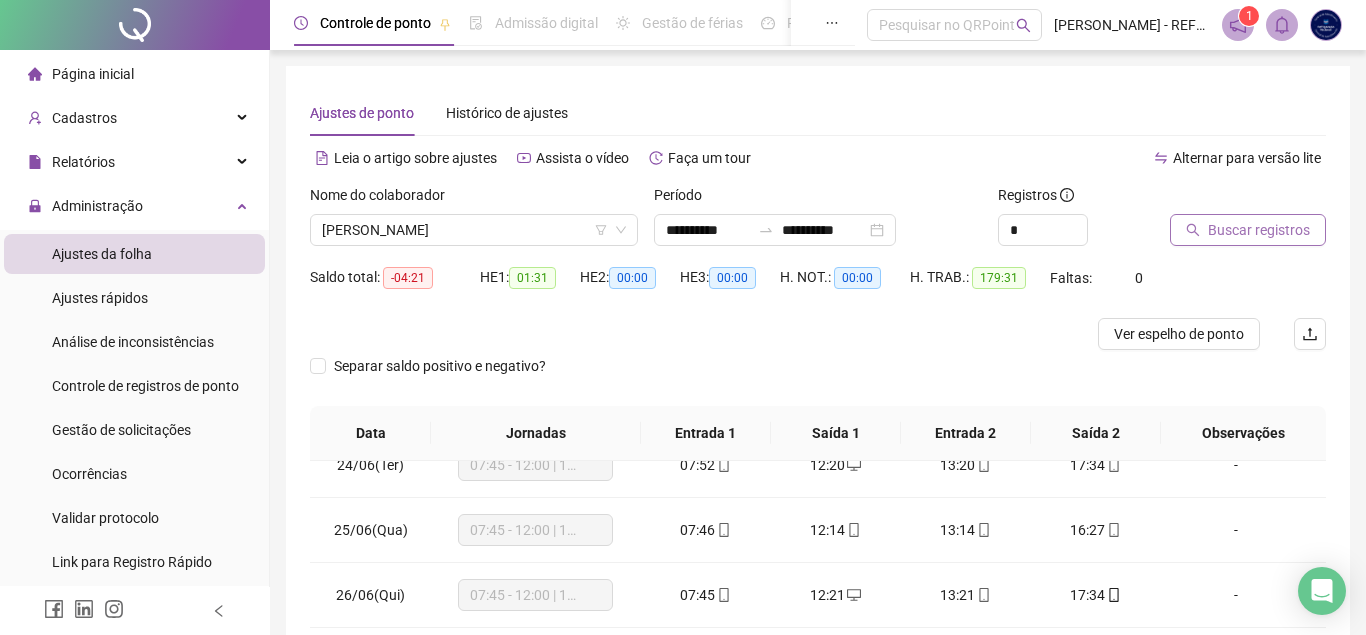 click on "Buscar registros" at bounding box center [1259, 230] 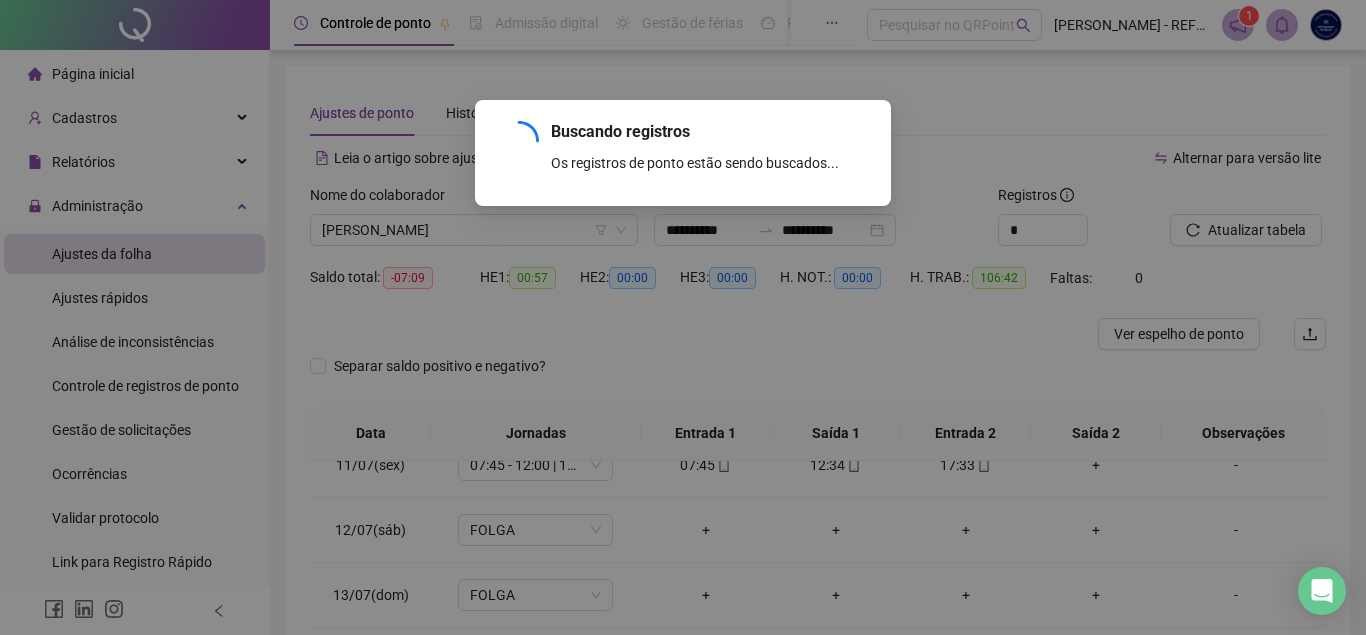 scroll, scrollTop: 678, scrollLeft: 0, axis: vertical 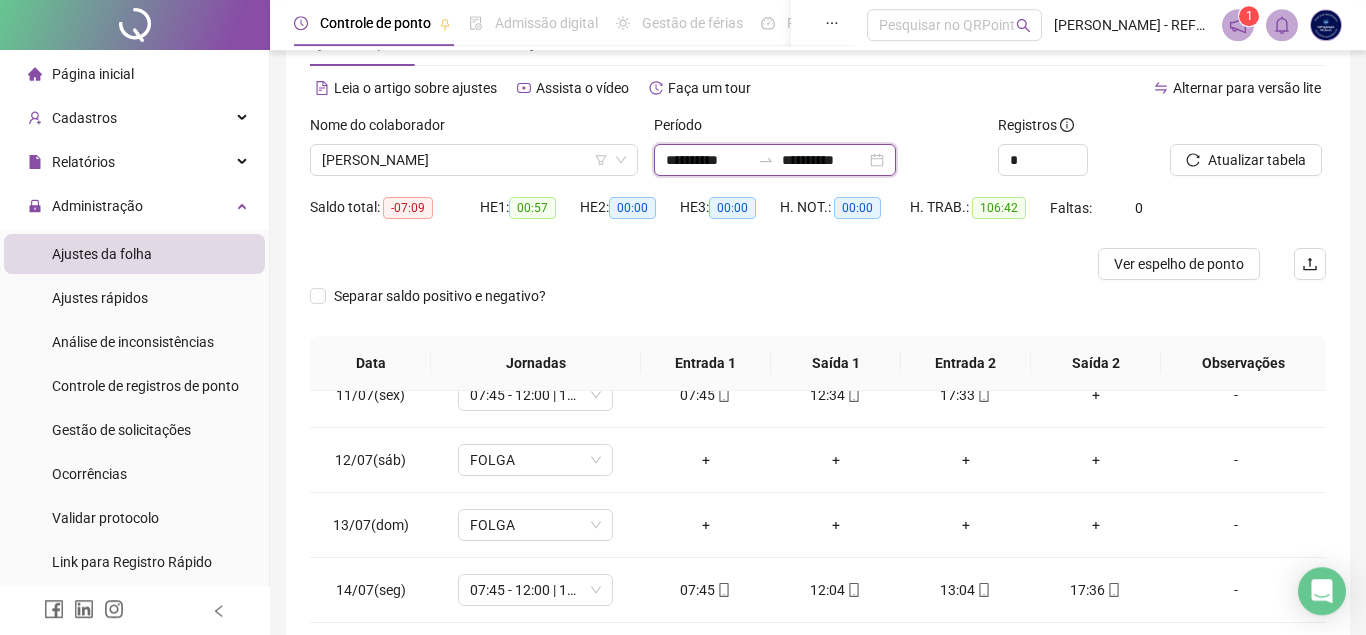click on "**********" at bounding box center (708, 160) 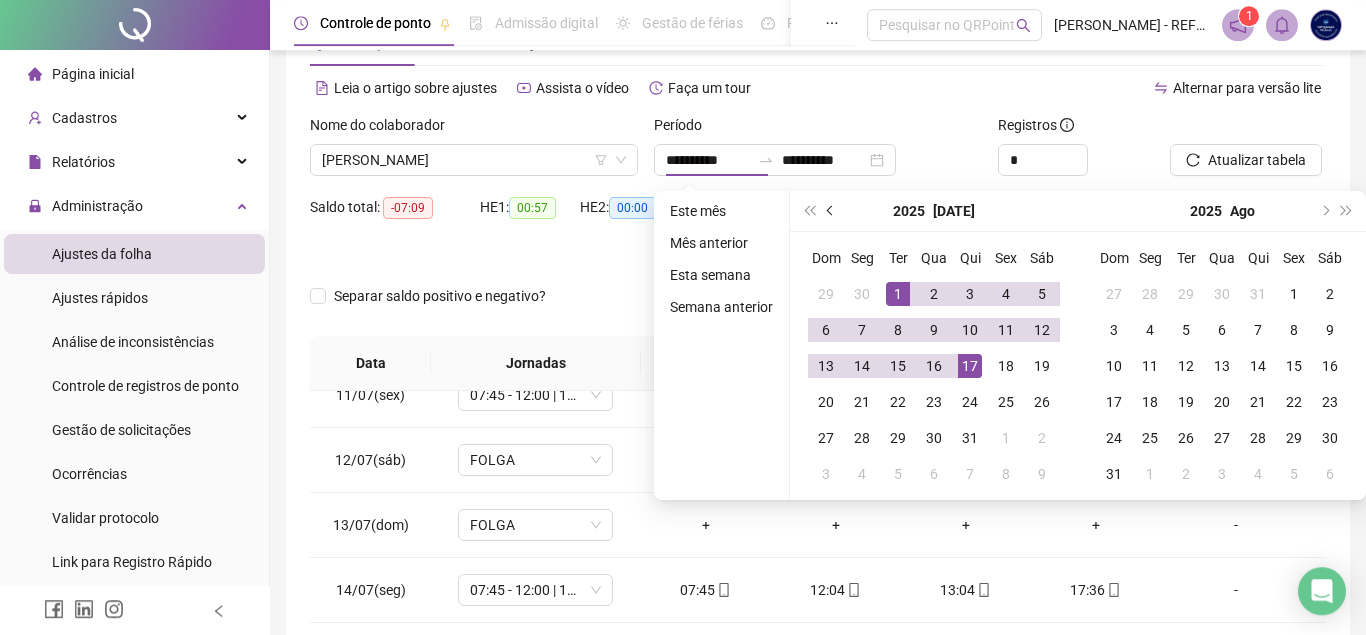 click at bounding box center (831, 211) 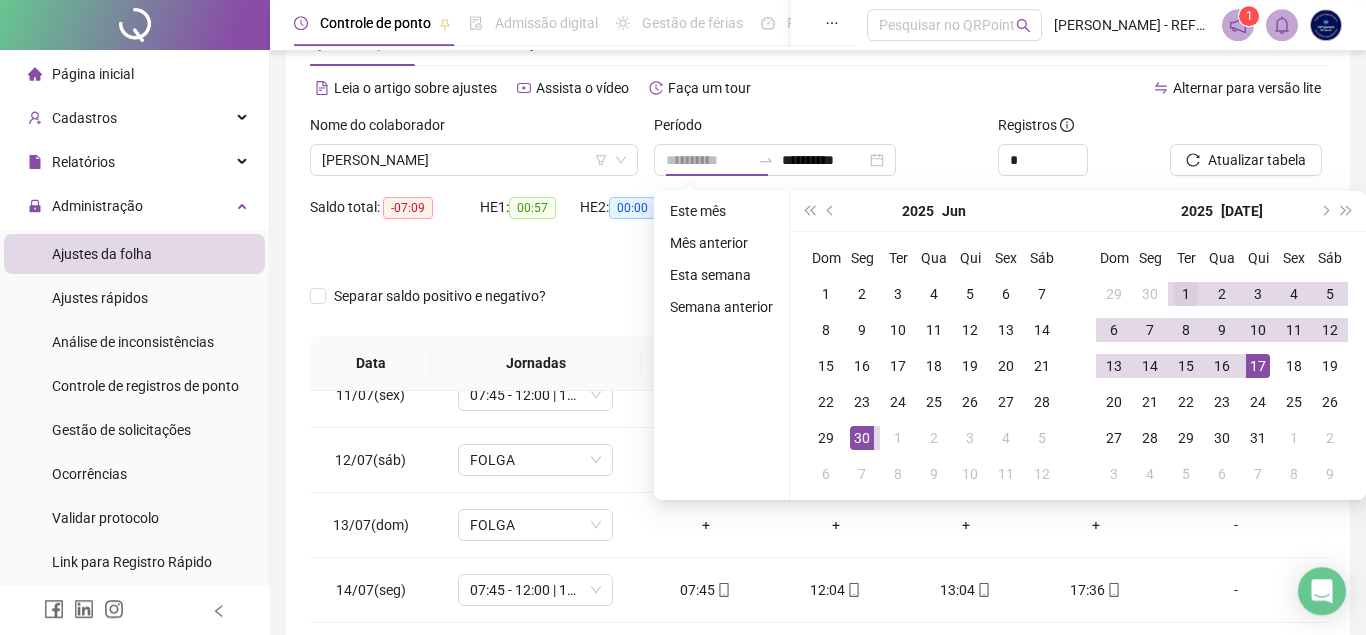 type on "**********" 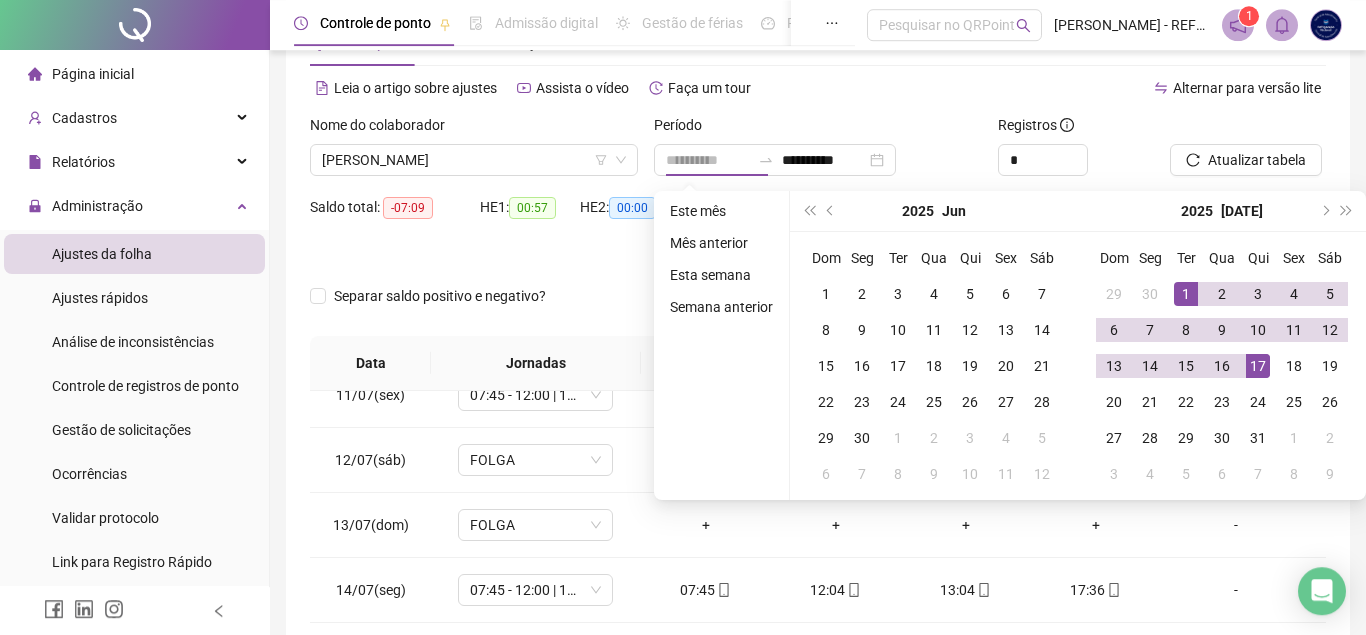 click on "1" at bounding box center (1186, 294) 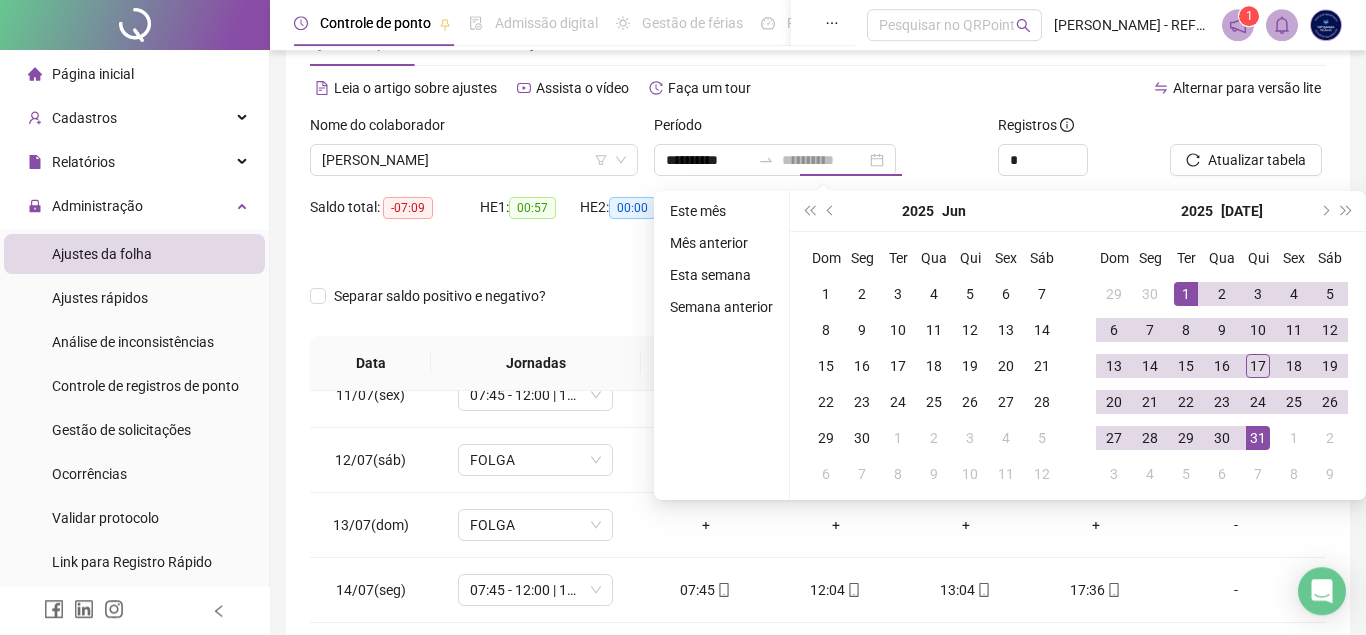 click on "31" at bounding box center (1258, 438) 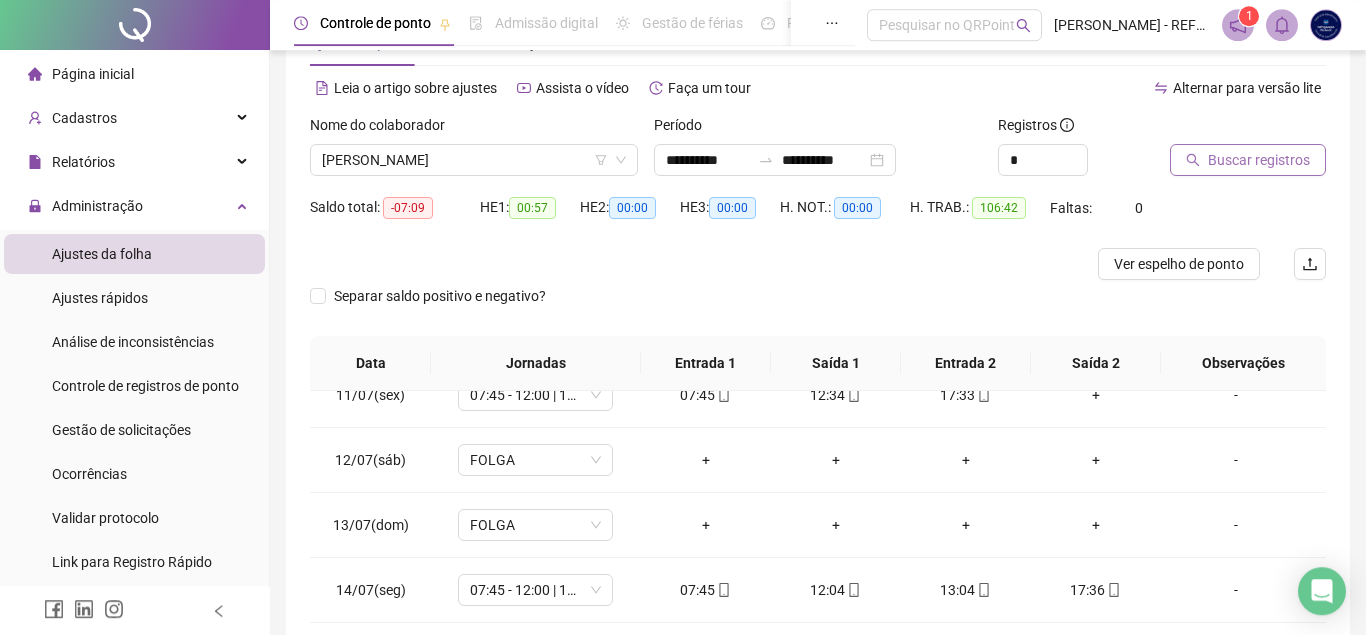 click on "Buscar registros" at bounding box center (1259, 160) 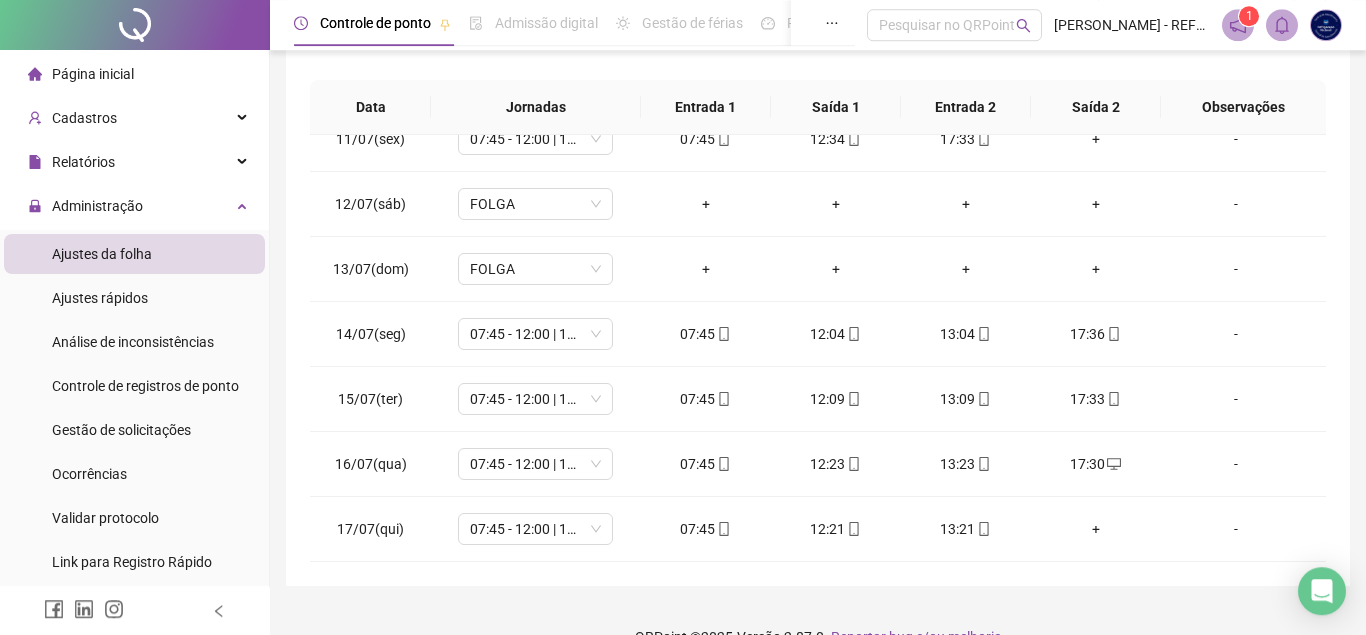 scroll, scrollTop: 363, scrollLeft: 0, axis: vertical 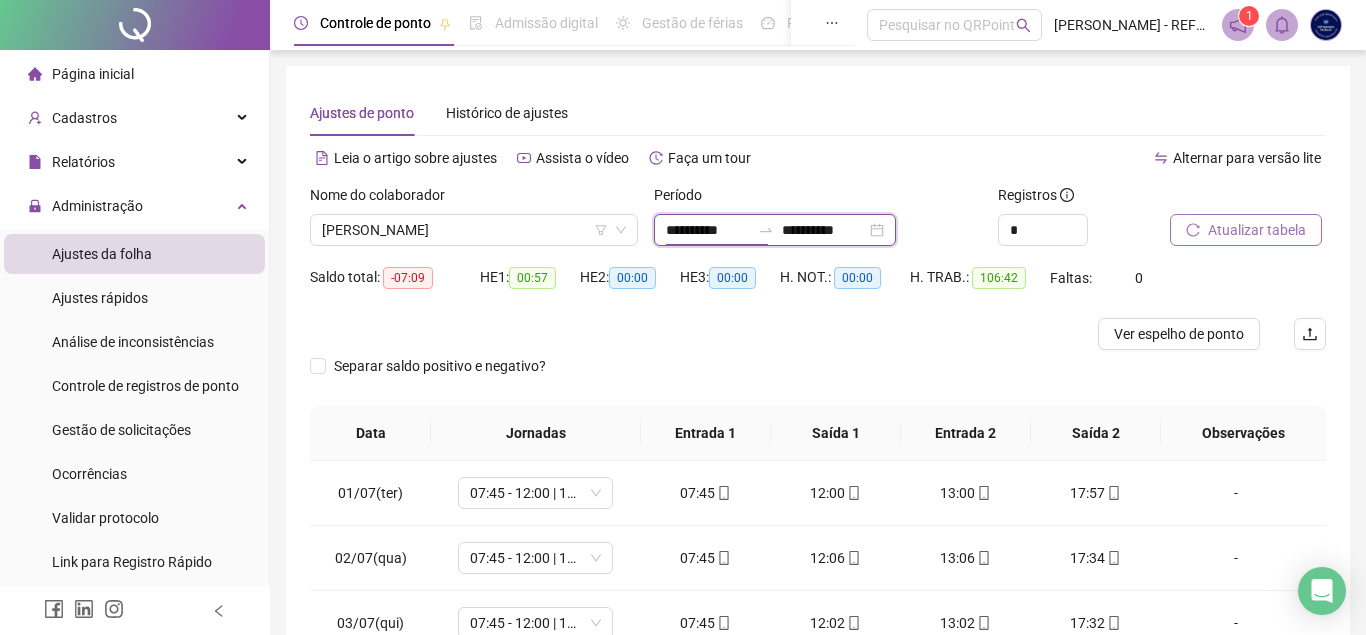 click on "**********" at bounding box center (708, 230) 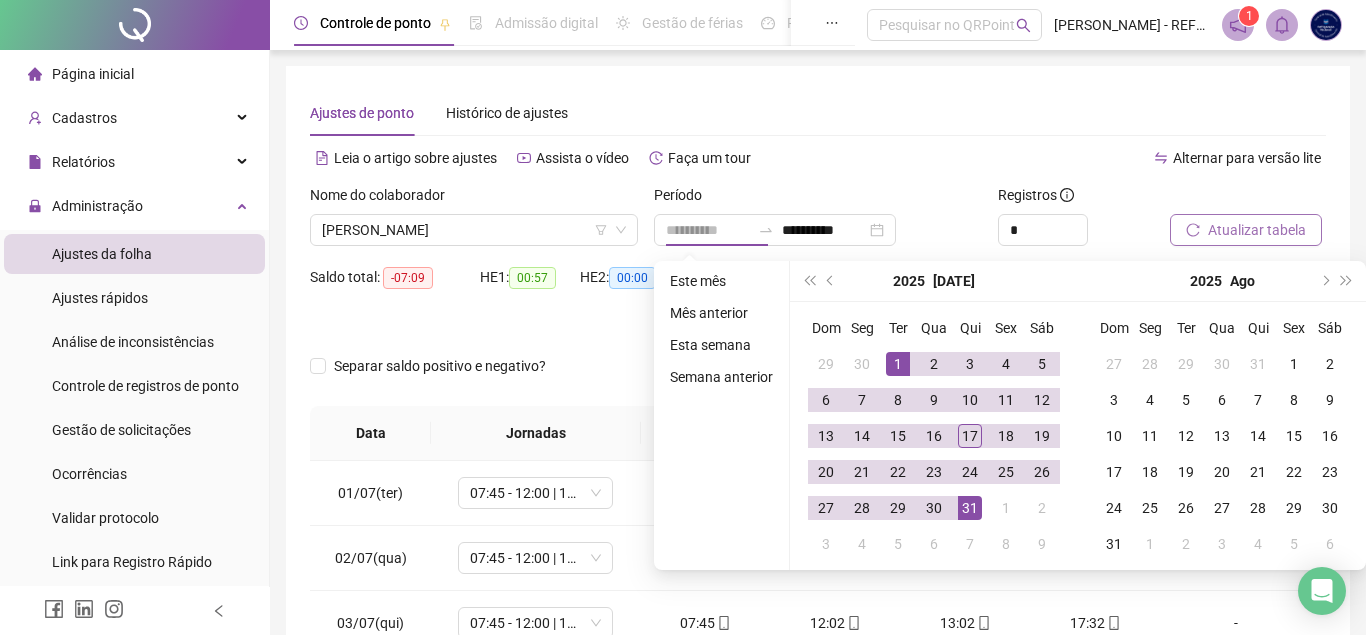 click on "1" at bounding box center (898, 364) 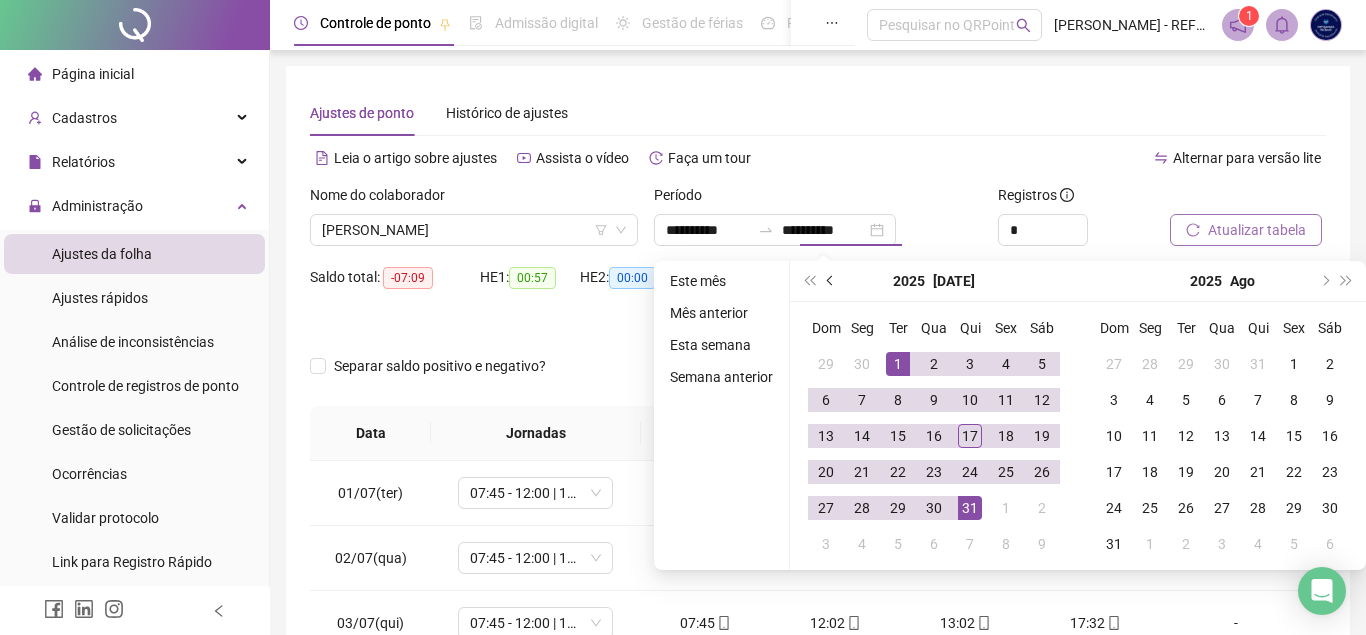 click at bounding box center (831, 281) 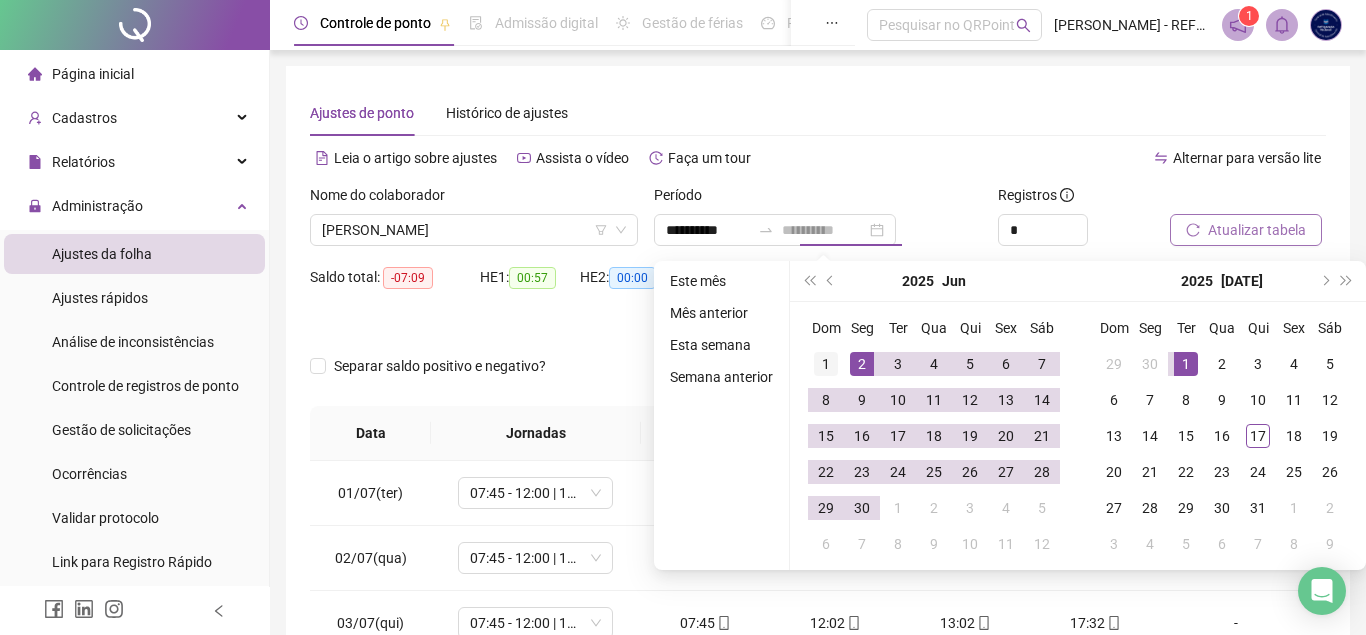 type on "**********" 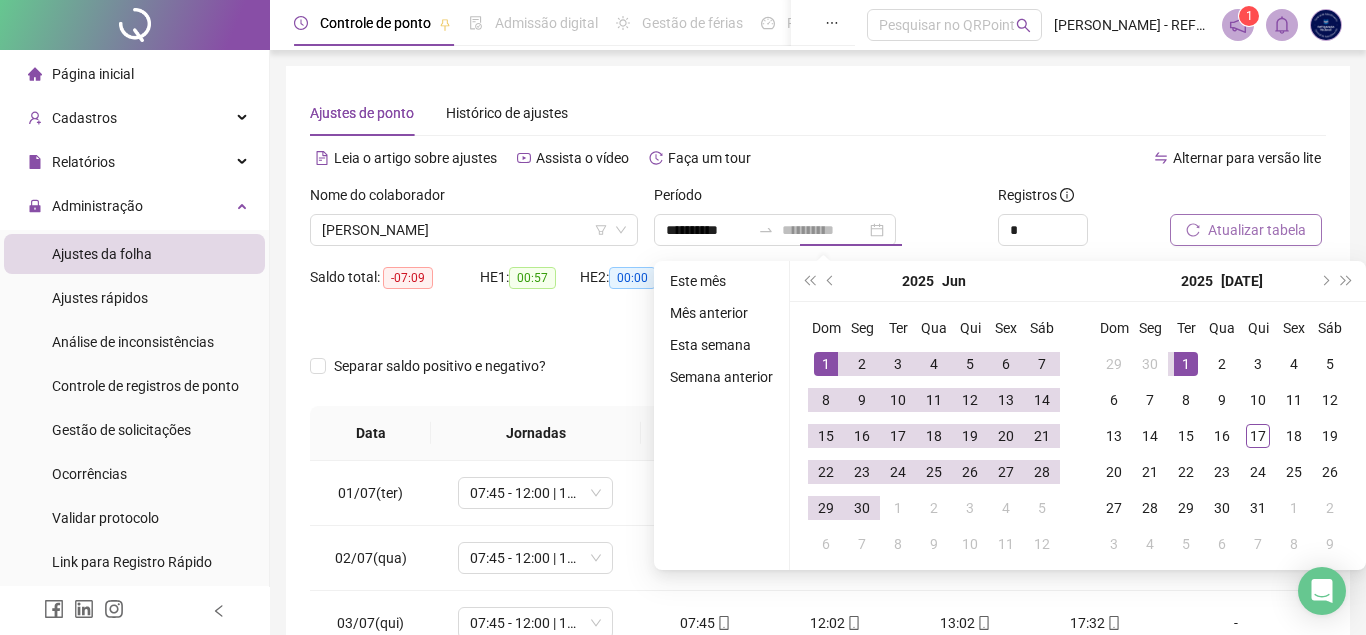 click on "1" at bounding box center (826, 364) 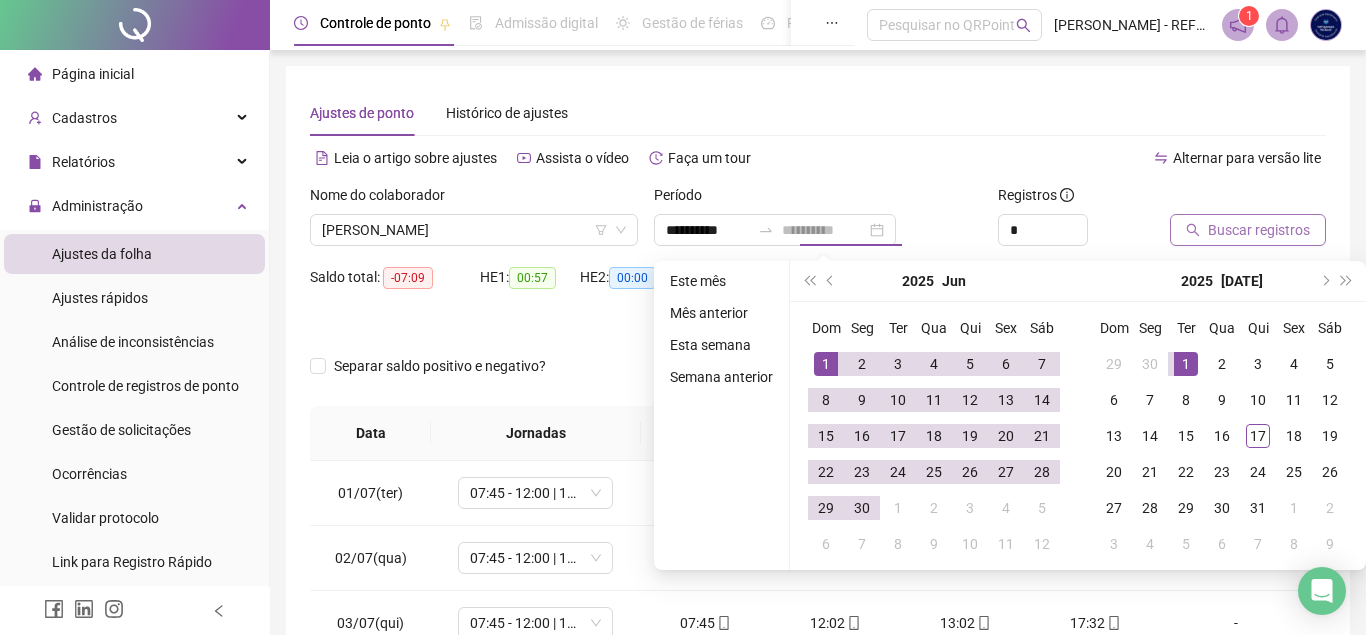 type on "**********" 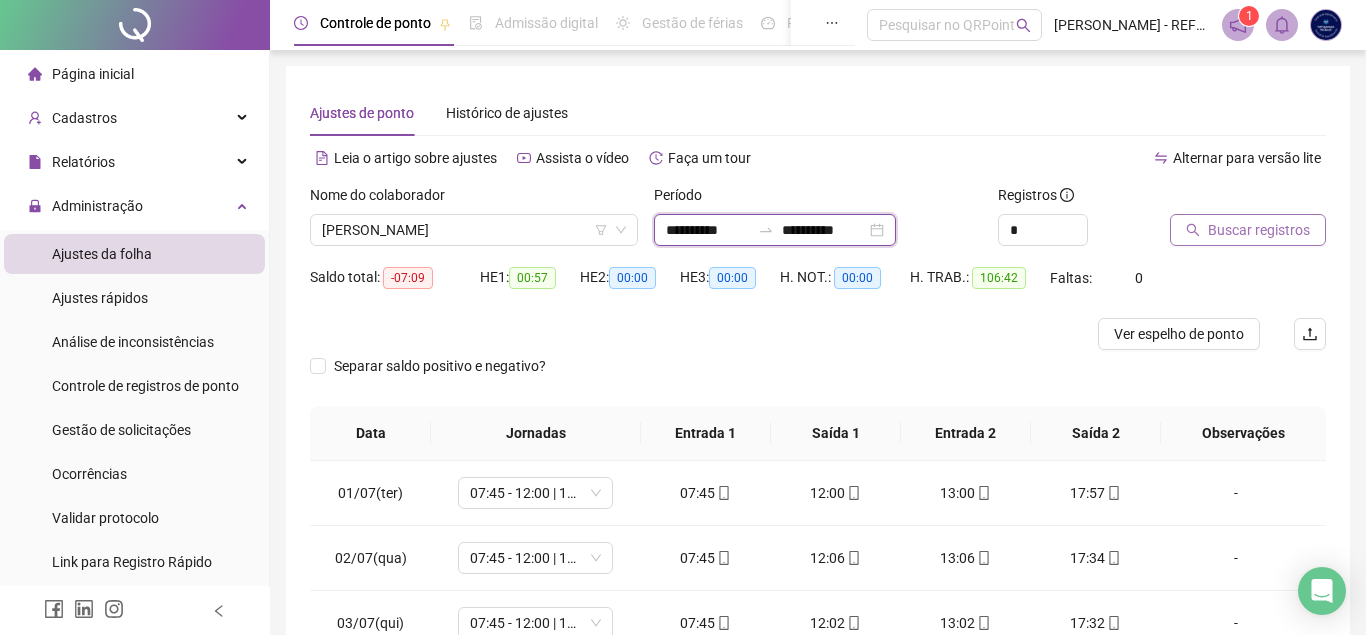 click on "**********" at bounding box center (708, 230) 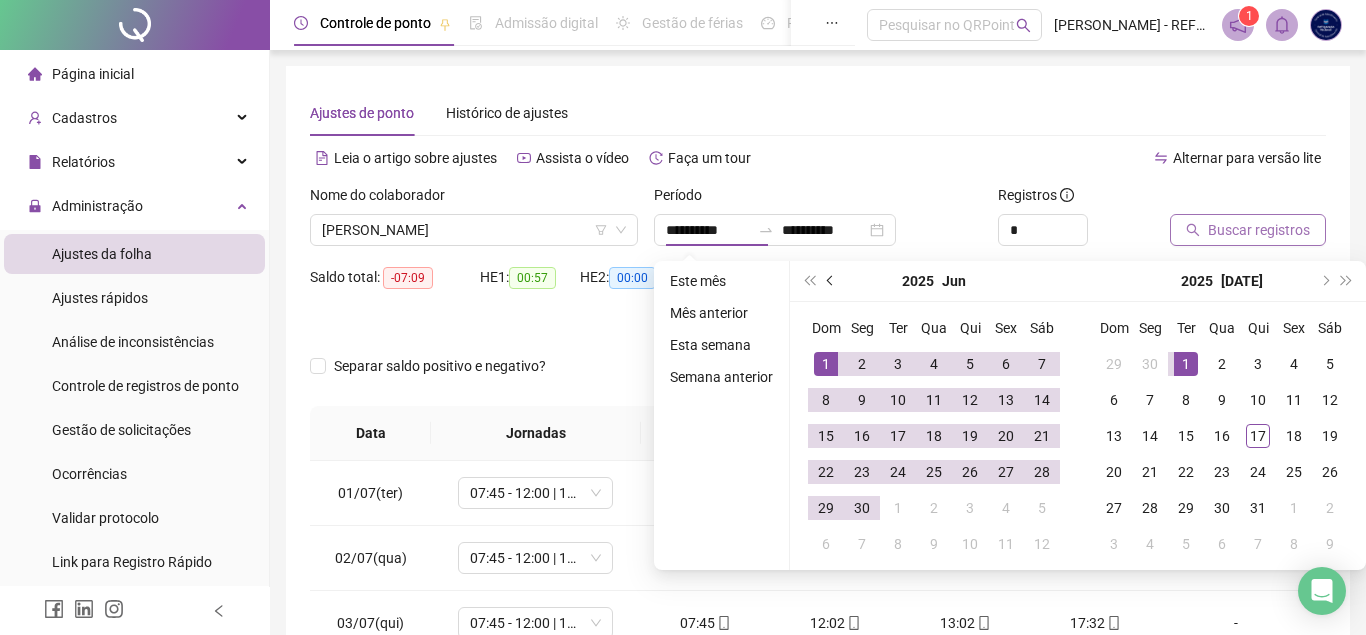 click at bounding box center [831, 281] 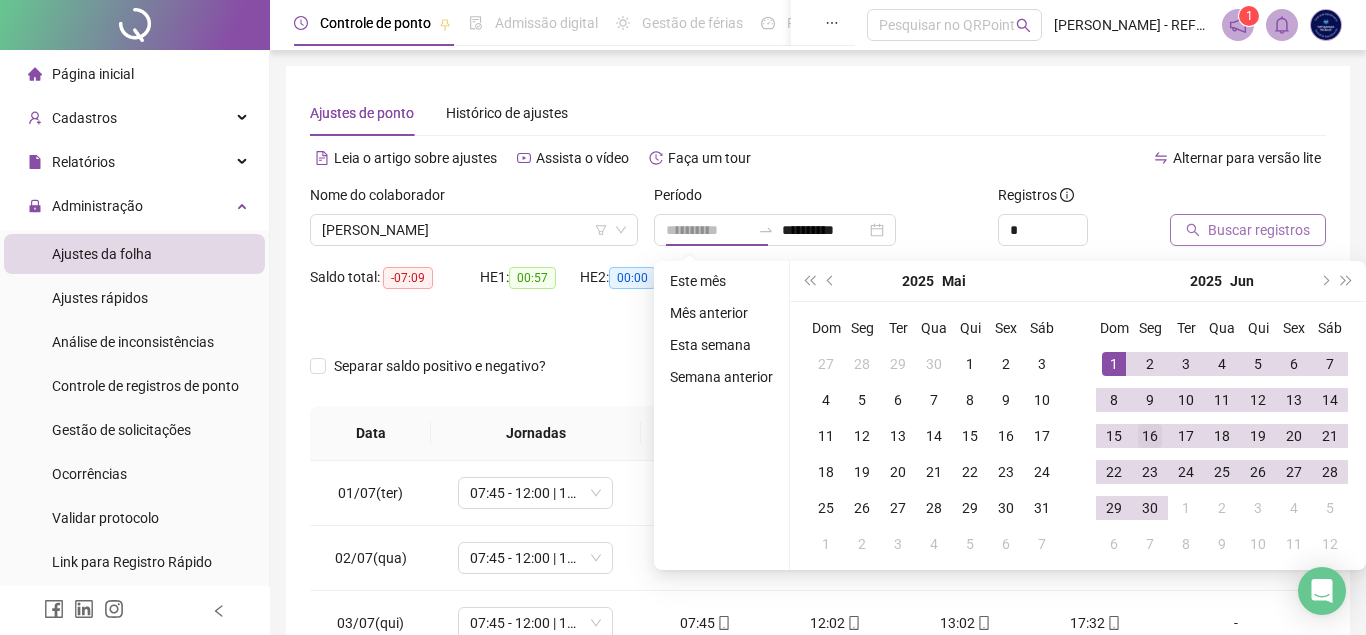 drag, startPoint x: 1108, startPoint y: 352, endPoint x: 1139, endPoint y: 424, distance: 78.39005 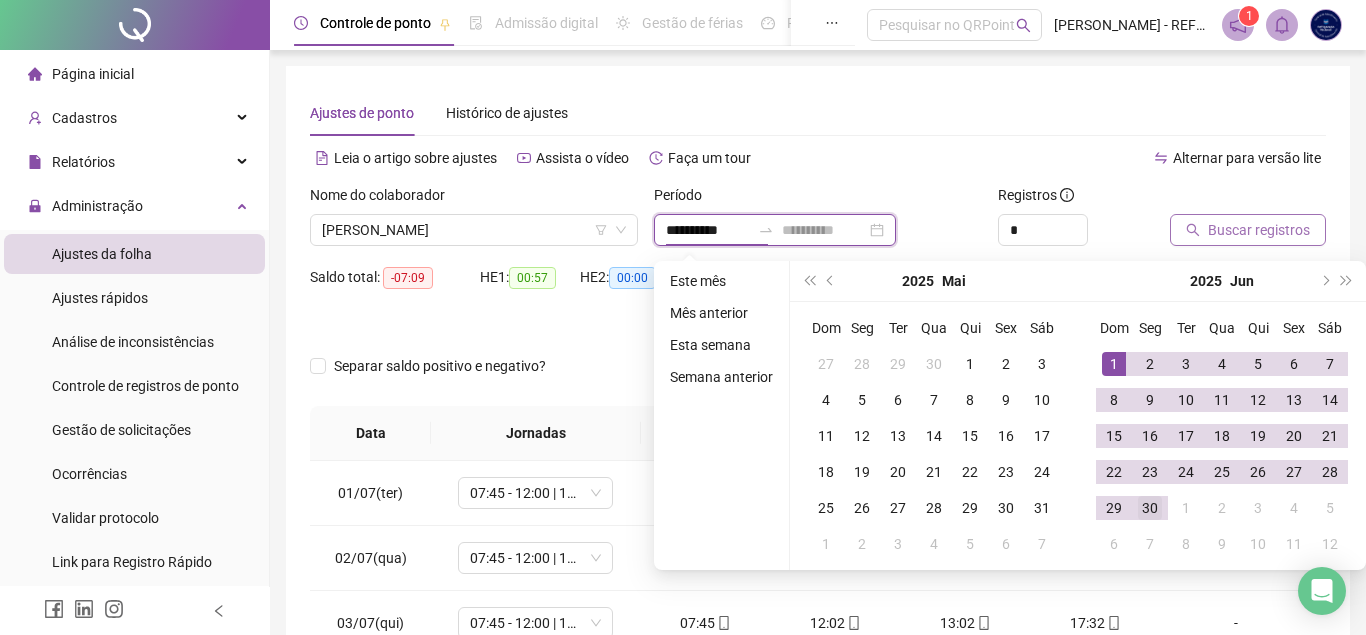 type on "**********" 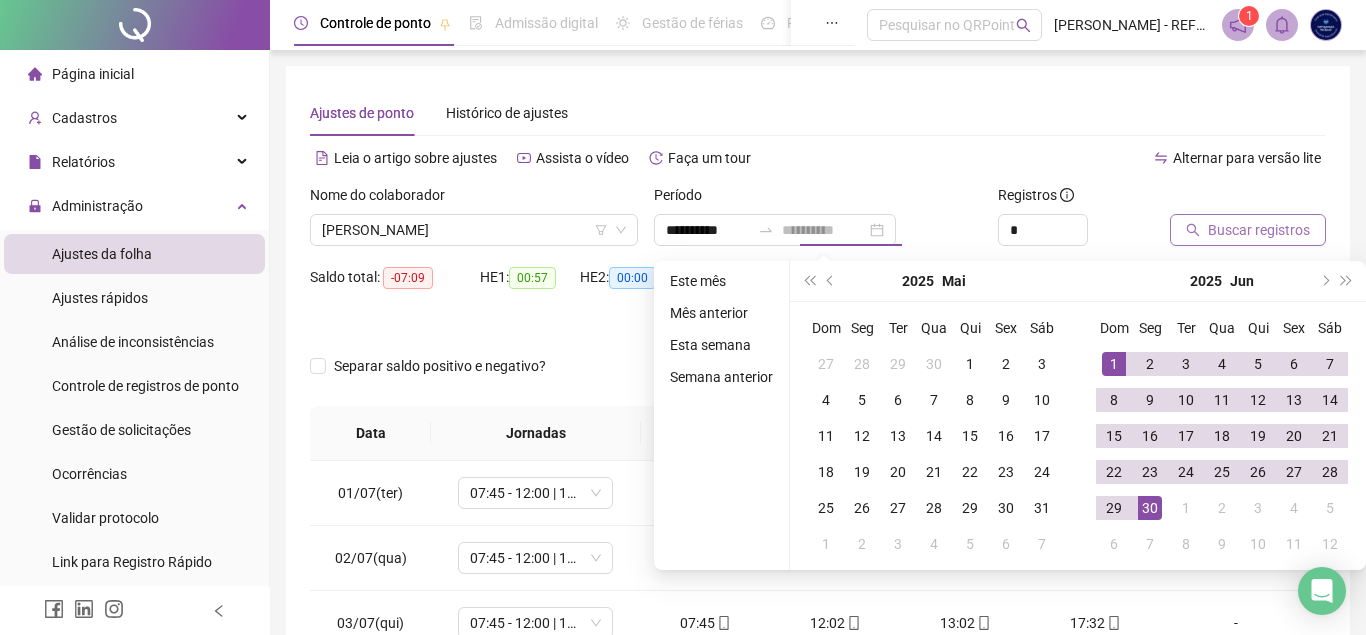 click on "30" at bounding box center [1150, 508] 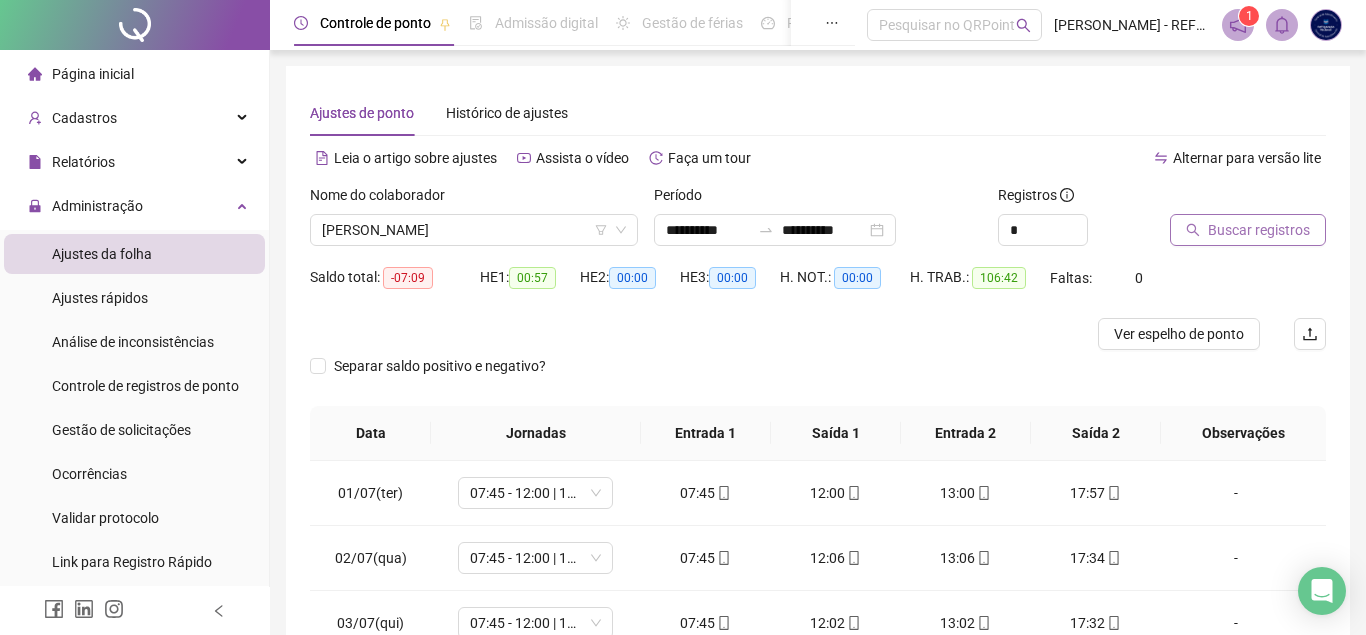 click on "Buscar registros" at bounding box center [1259, 230] 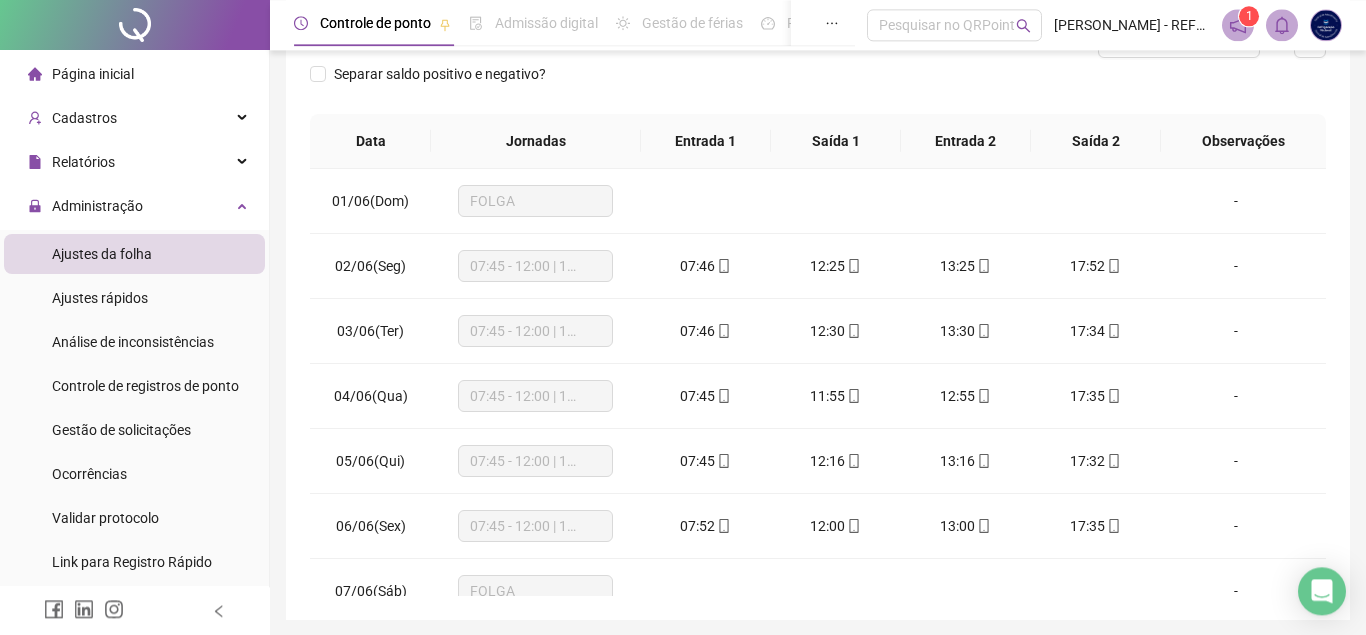 scroll, scrollTop: 324, scrollLeft: 0, axis: vertical 